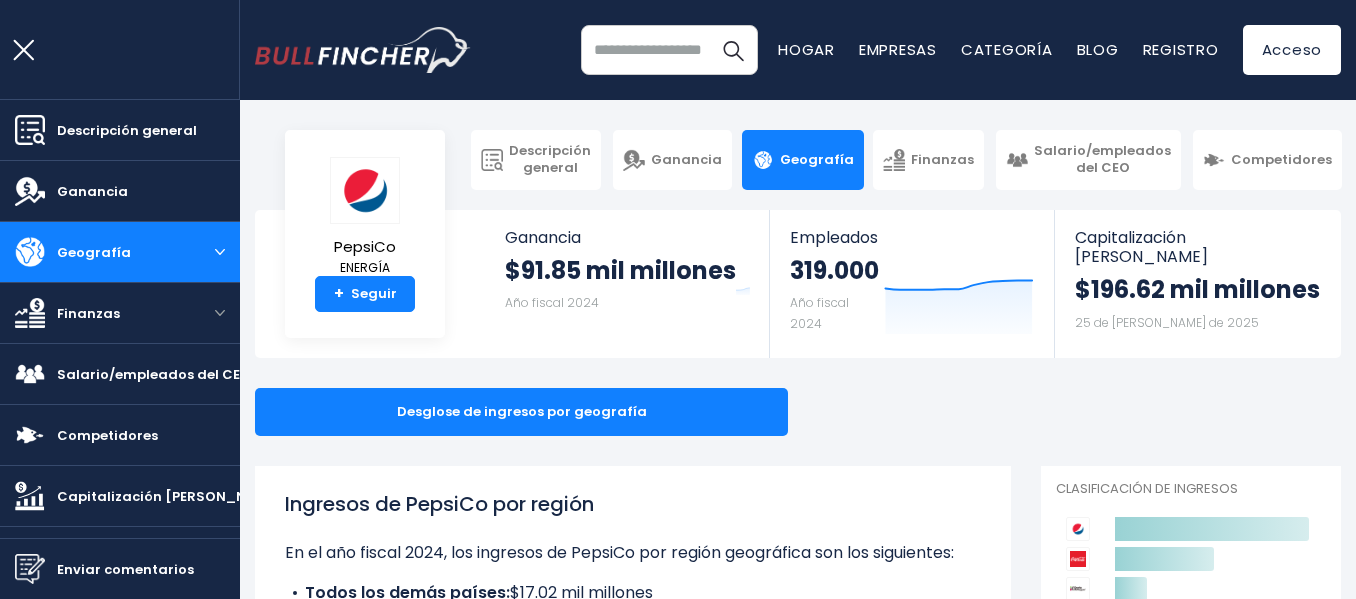 scroll, scrollTop: 0, scrollLeft: 0, axis: both 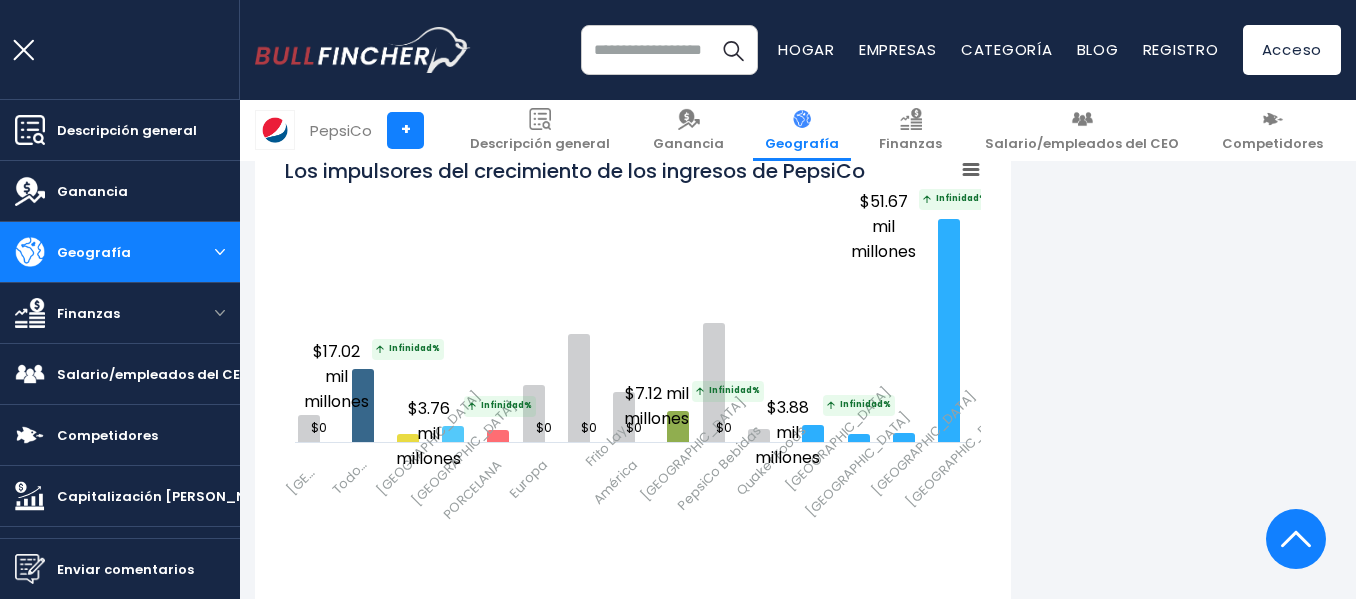 click on "Ingresos de PepsiCo por región
En el año fiscal 2024, los ingresos de PepsiCo por región geográfica son los siguientes:
Todos los [PERSON_NAME] países:
$17.02 mil millones
[GEOGRAPHIC_DATA]:
$1.77 mil millones
[GEOGRAPHIC_DATA]:
$3.76 mil millones CHINA: Vea" at bounding box center (798, 167) 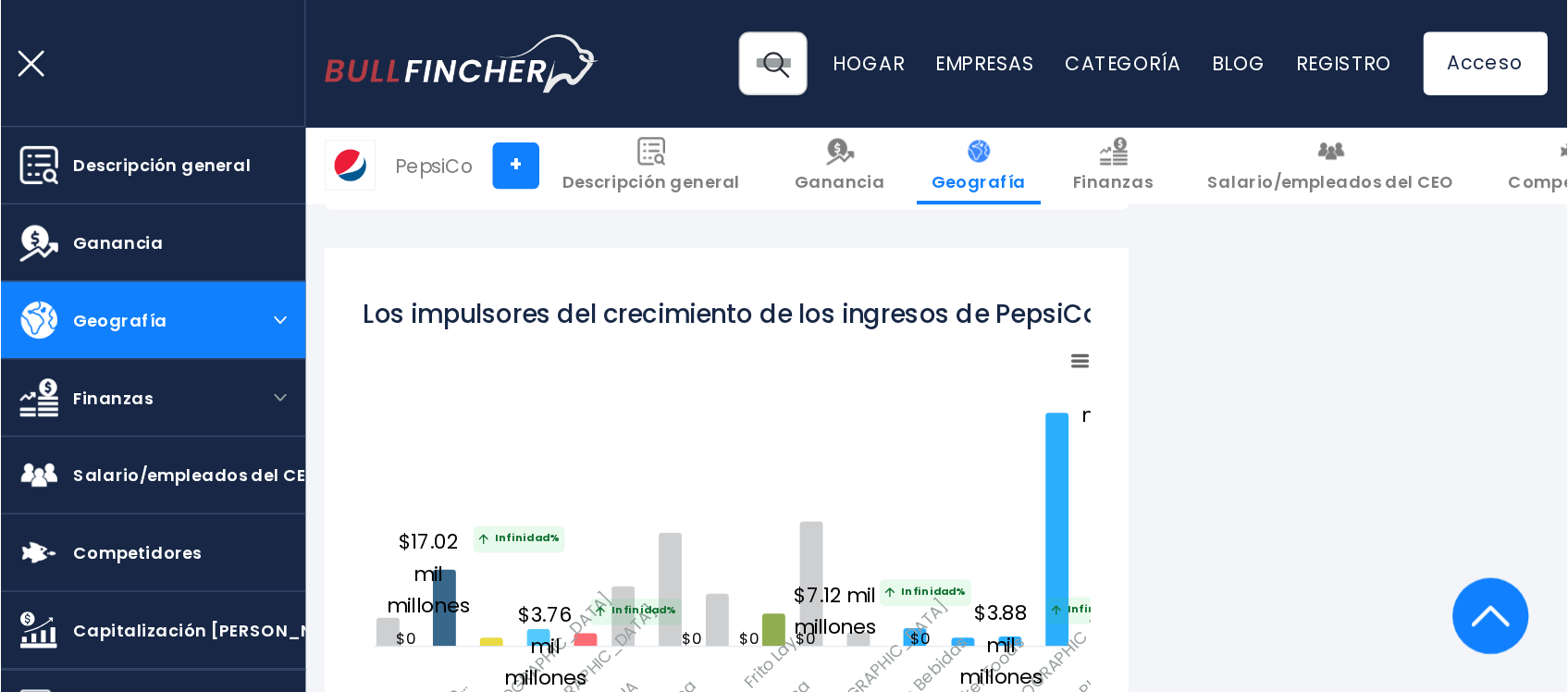 scroll, scrollTop: 2797, scrollLeft: 0, axis: vertical 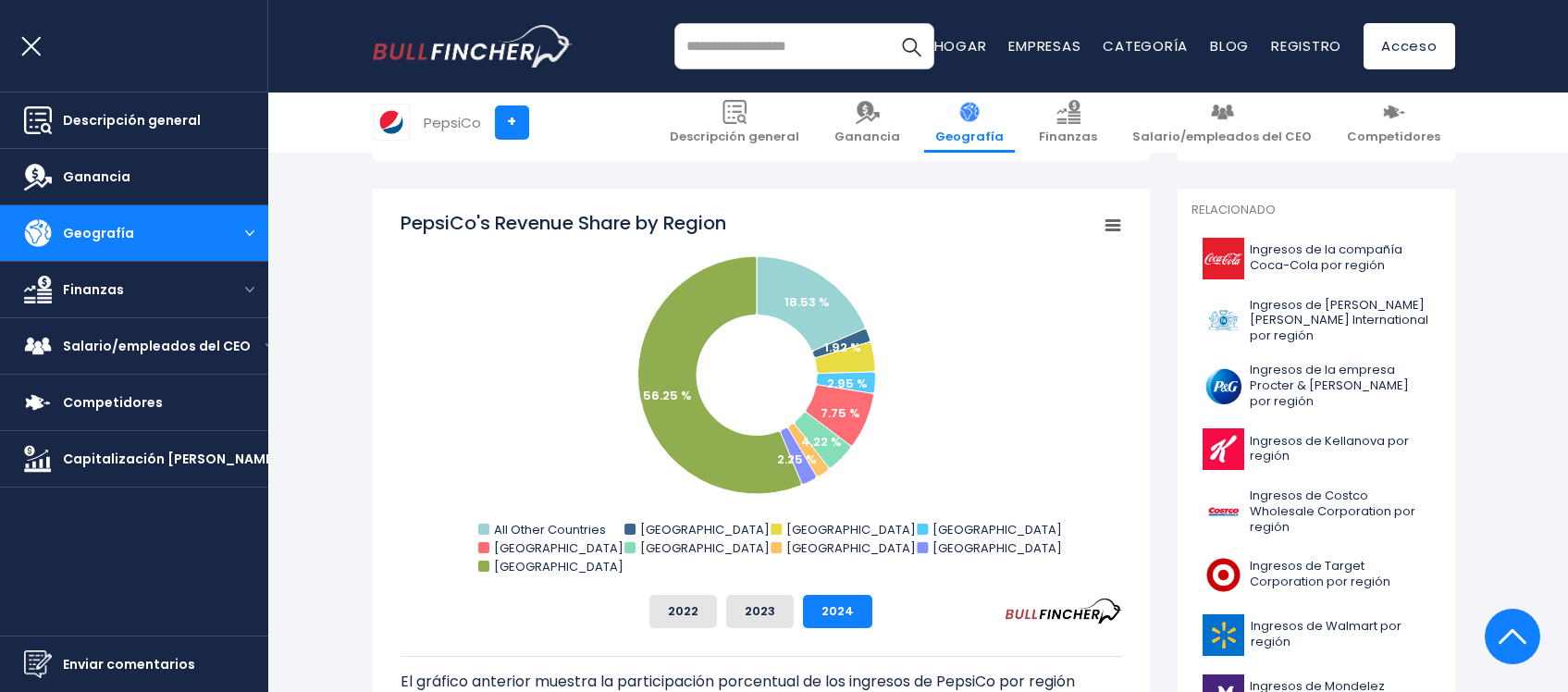 click on "PepsiCo's Revenue Share by Region" 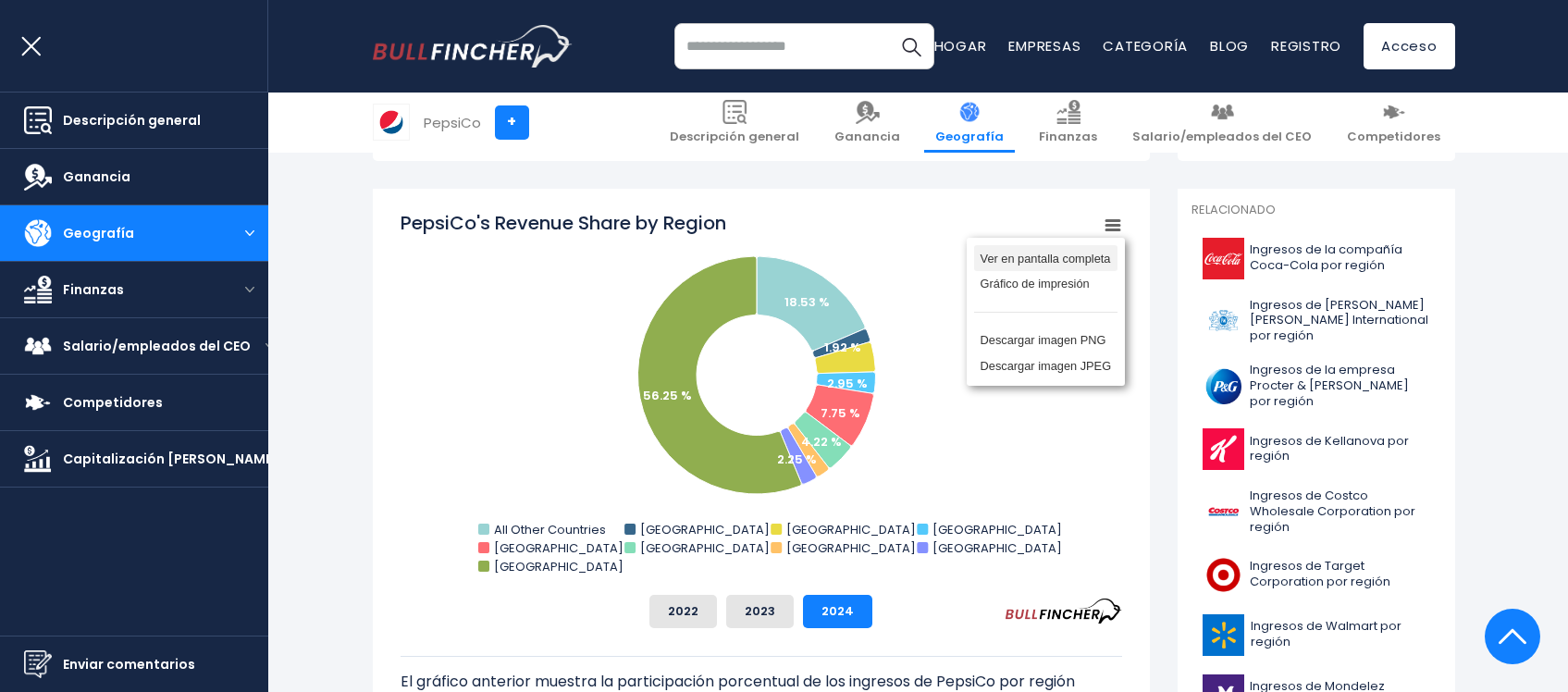 click on "Ver en pantalla completa" at bounding box center [1045, 258] 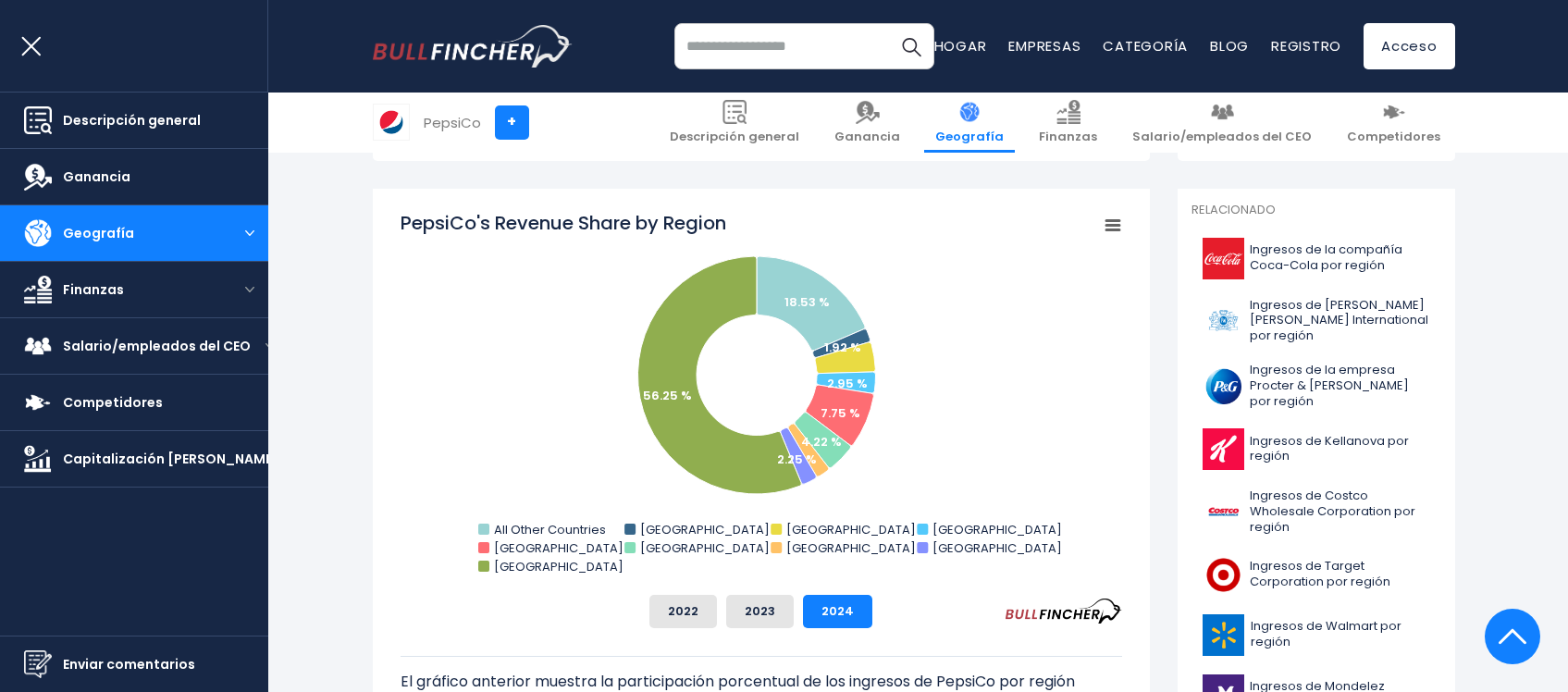 scroll, scrollTop: 0, scrollLeft: 0, axis: both 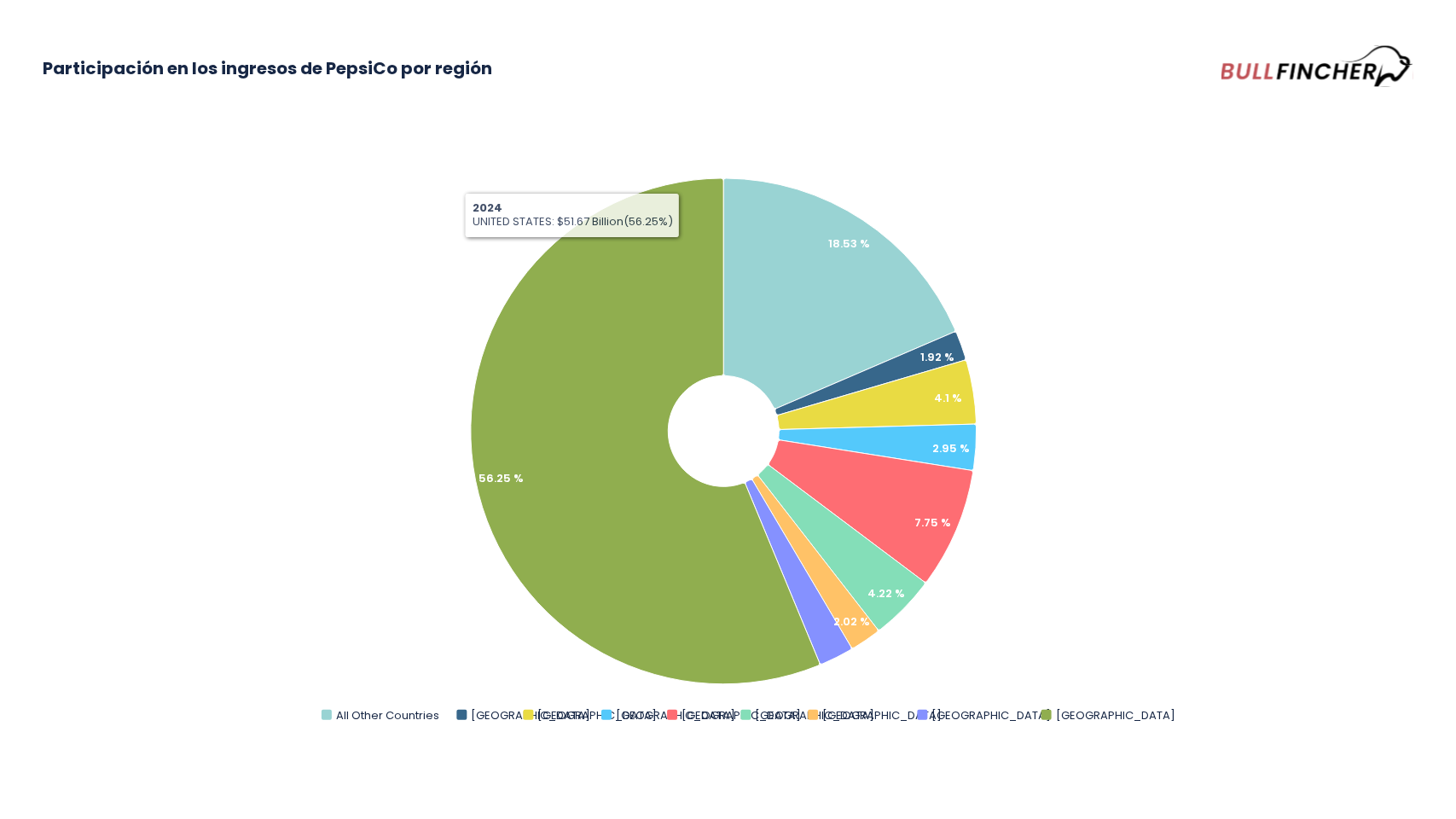 click 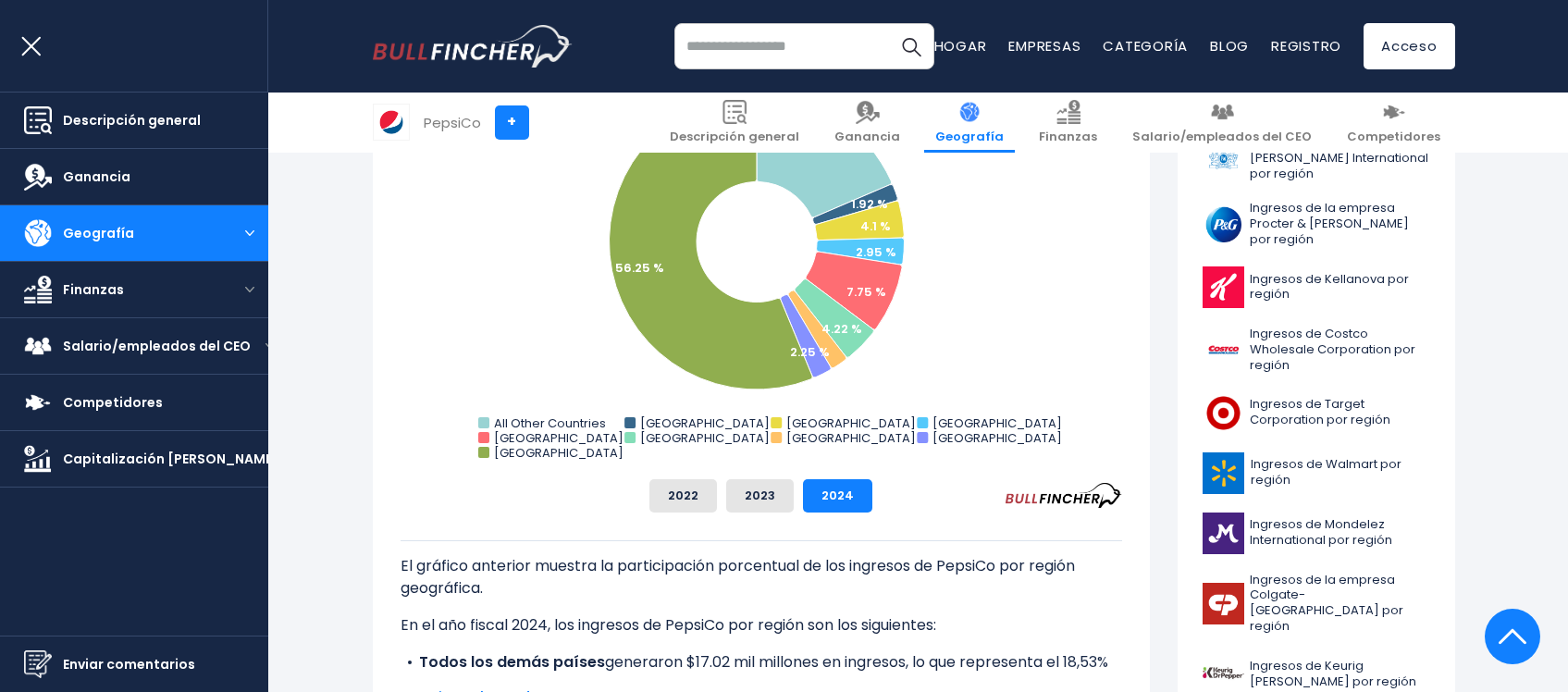 scroll, scrollTop: 463, scrollLeft: 0, axis: vertical 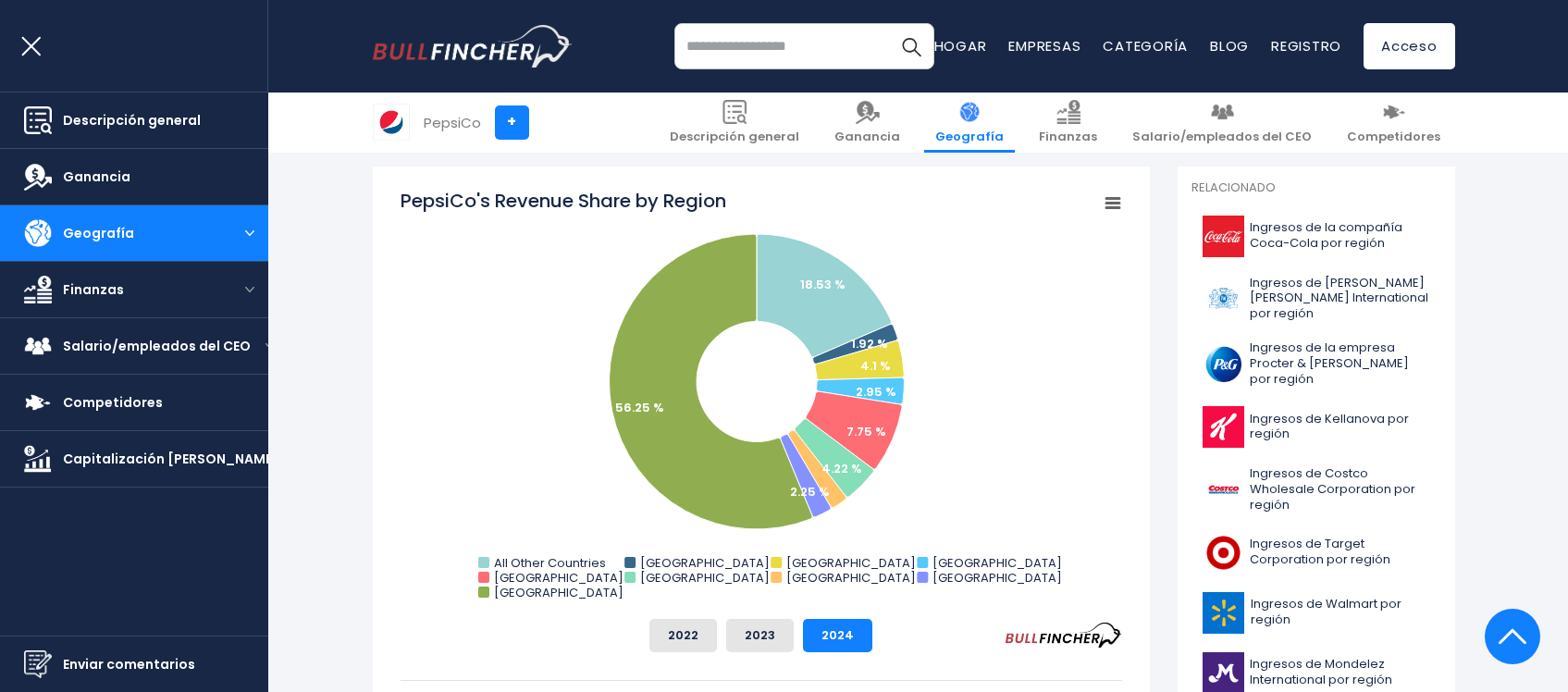 click 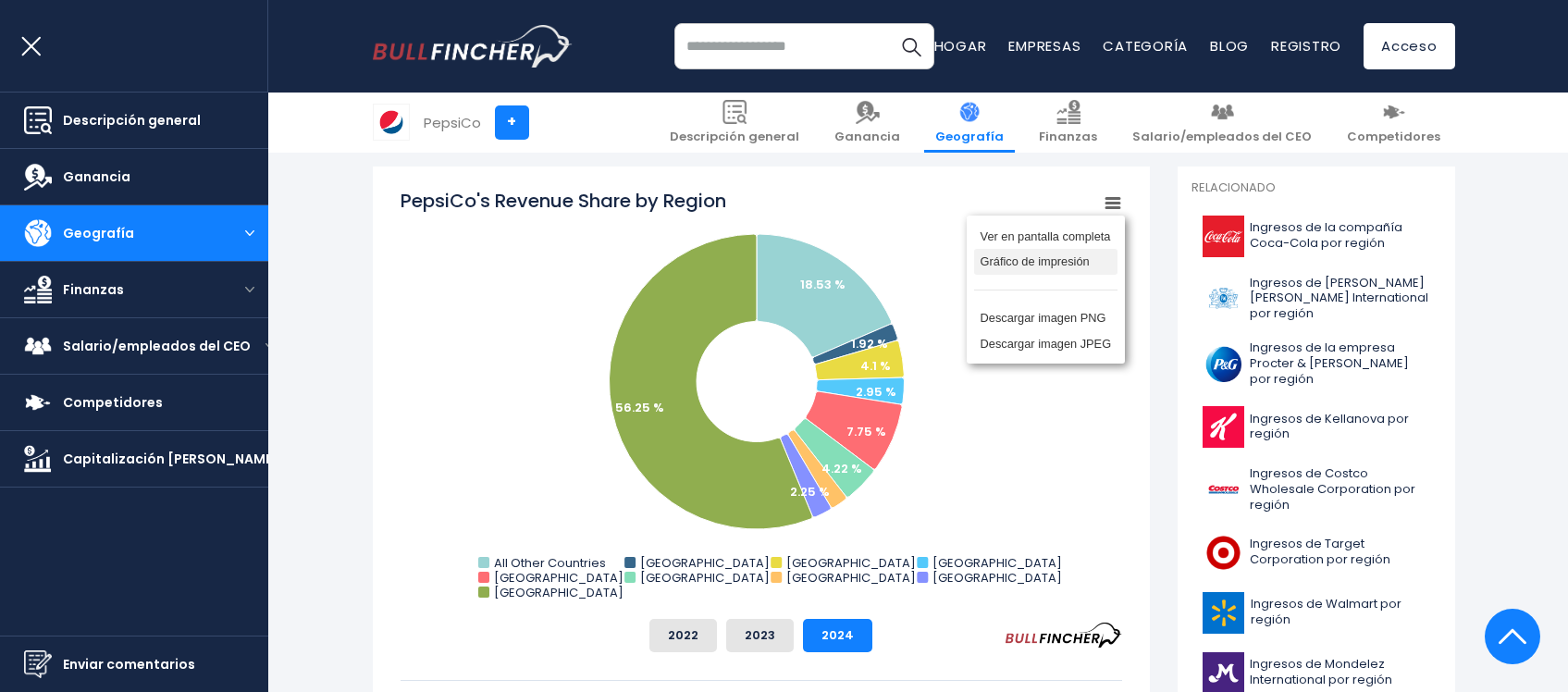 click on "Gráfico de impresión" at bounding box center (1035, 261) 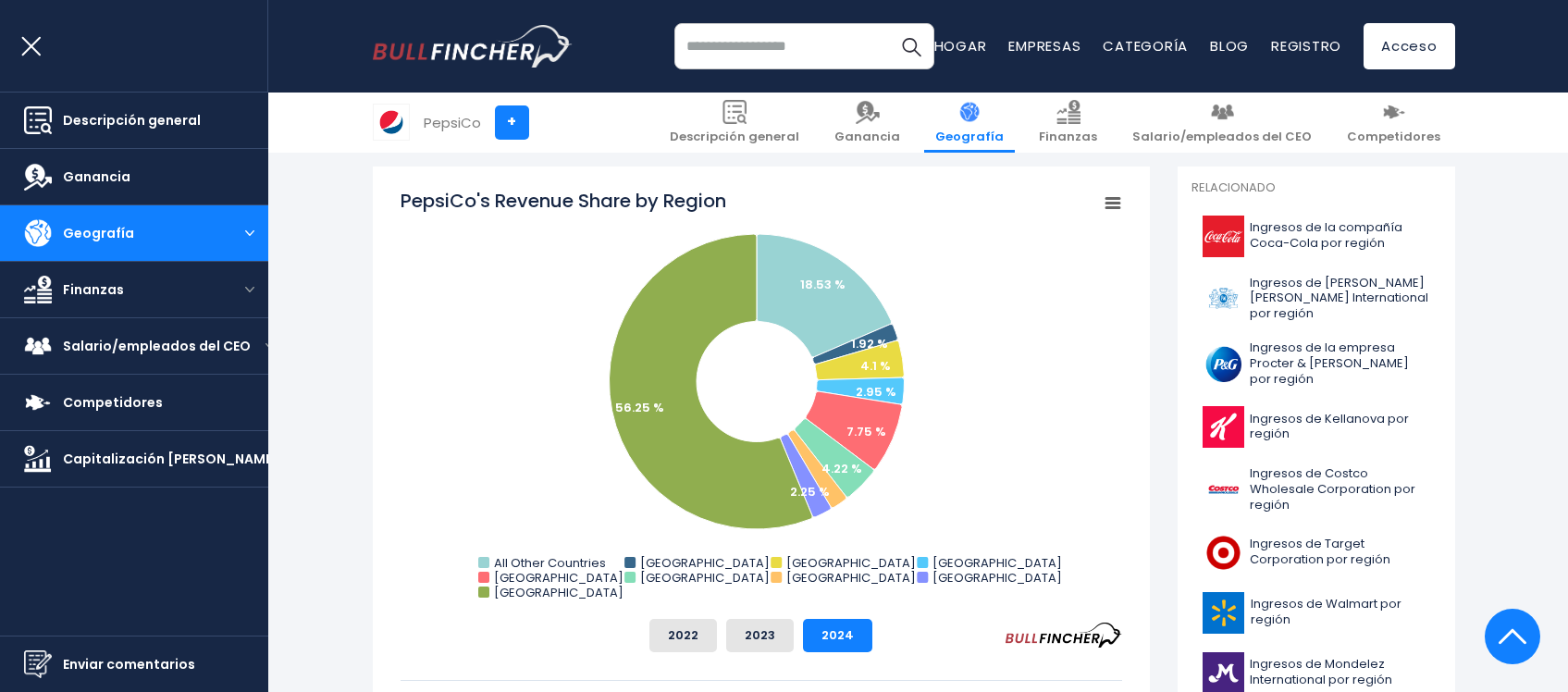 drag, startPoint x: 1126, startPoint y: 204, endPoint x: 1107, endPoint y: 199, distance: 19.646883 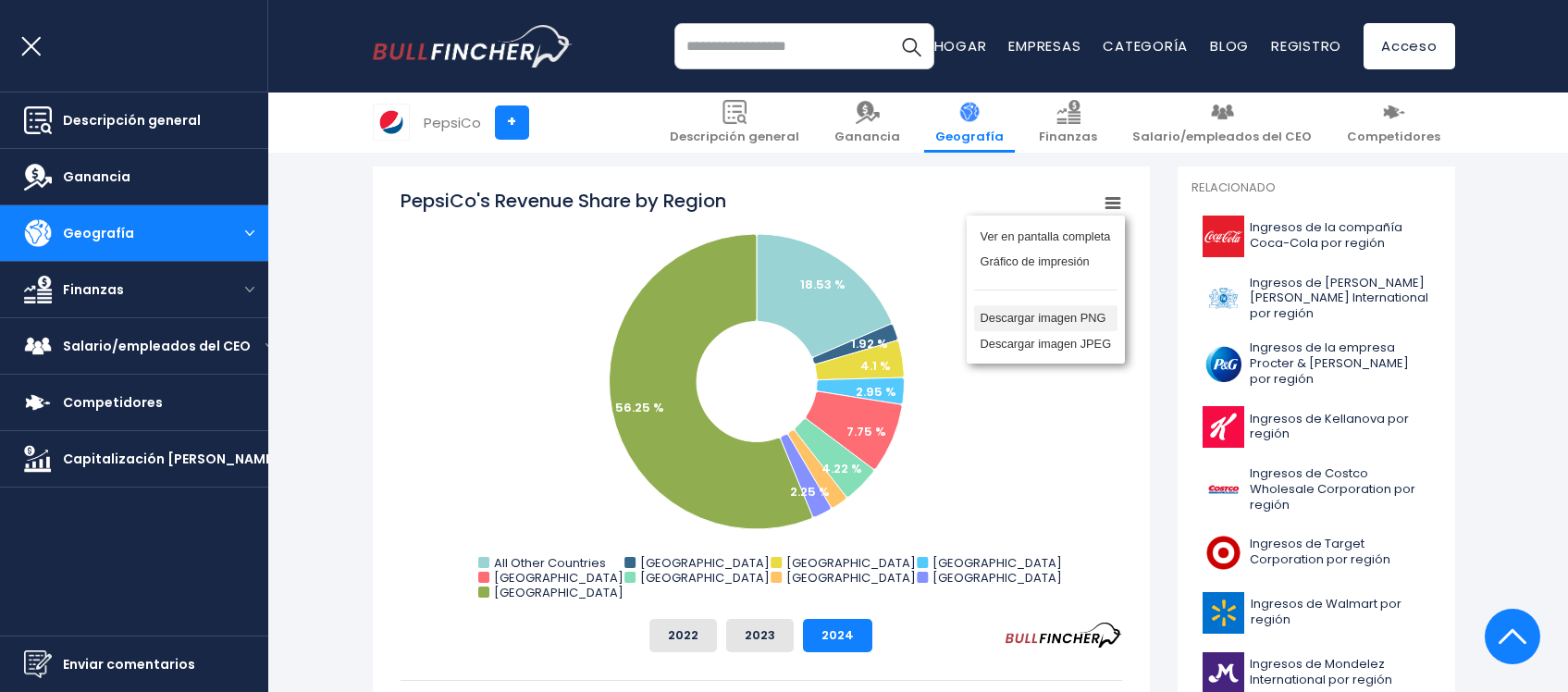 click on "Descargar imagen PNG" at bounding box center [1043, 317] 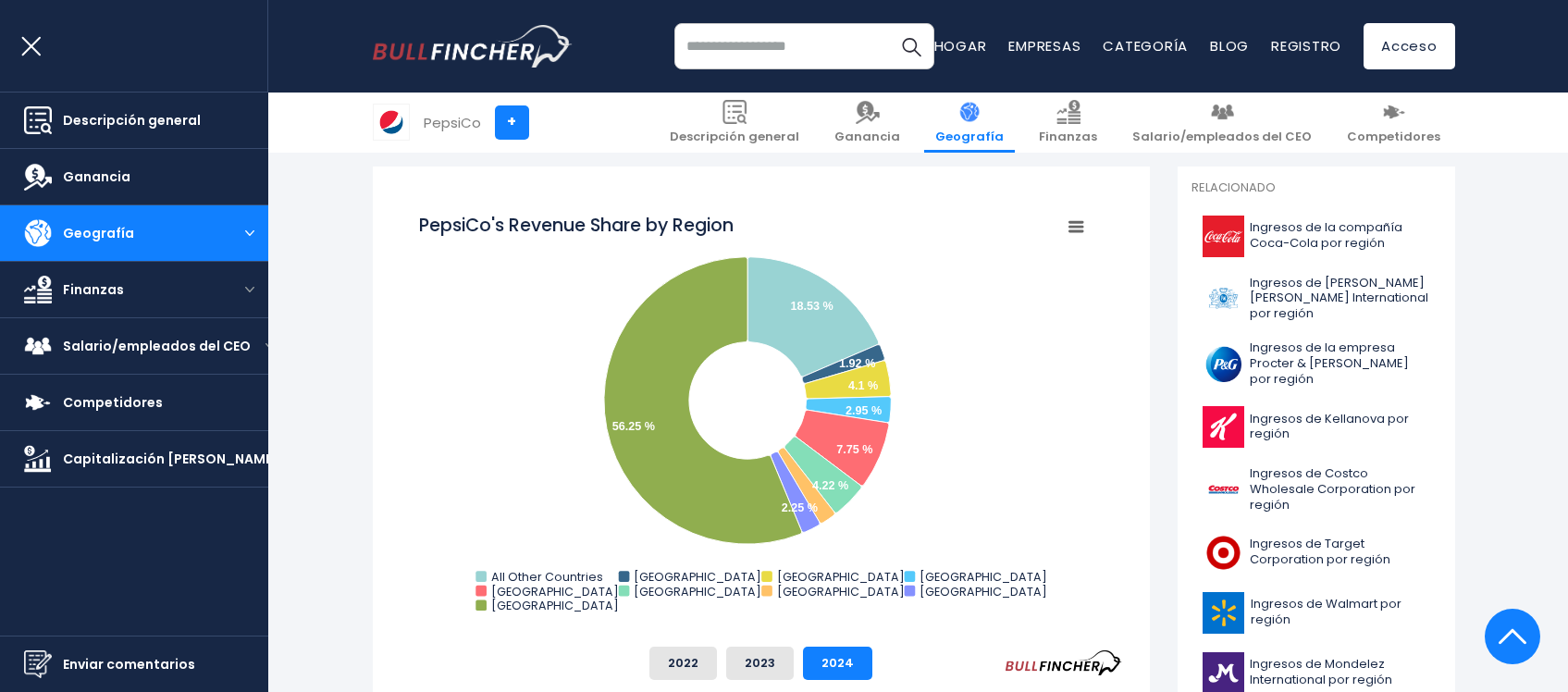 scroll, scrollTop: 0, scrollLeft: 0, axis: both 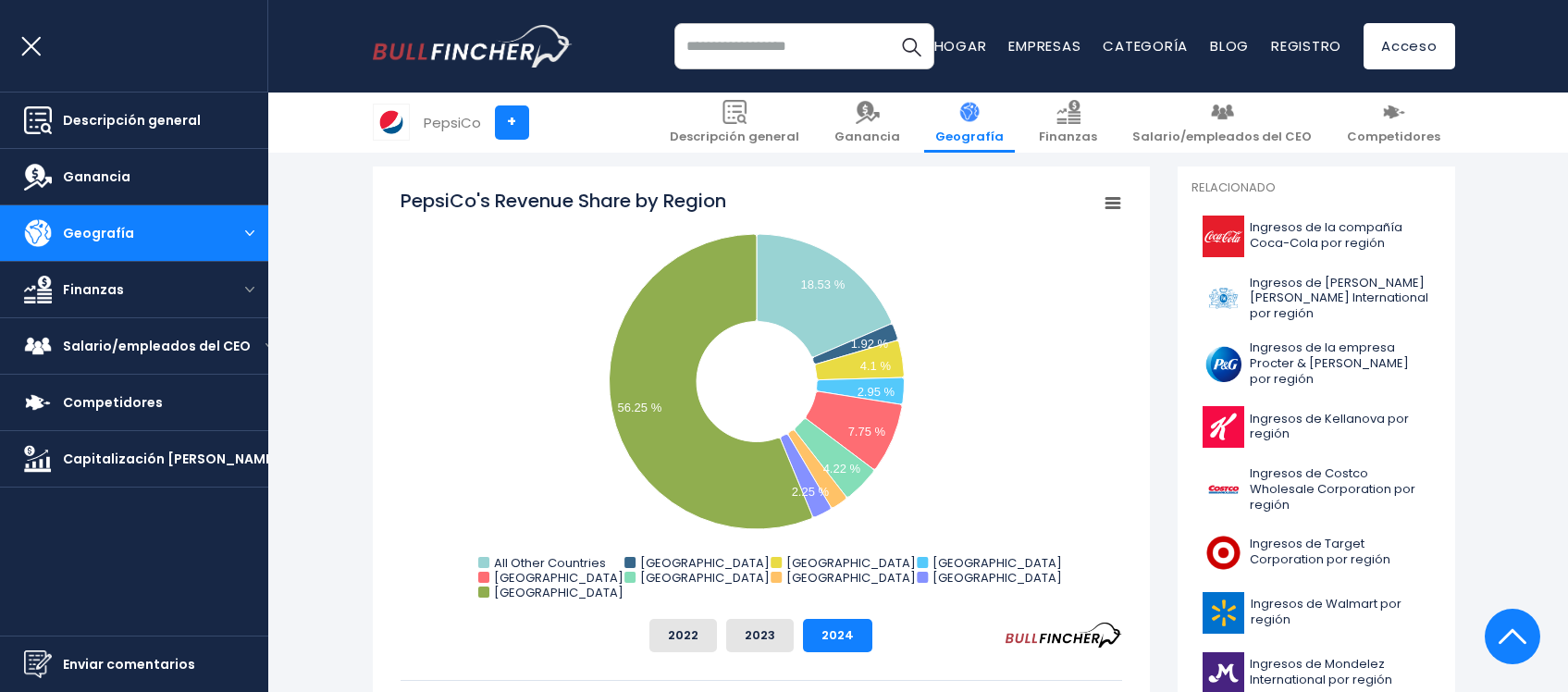 click 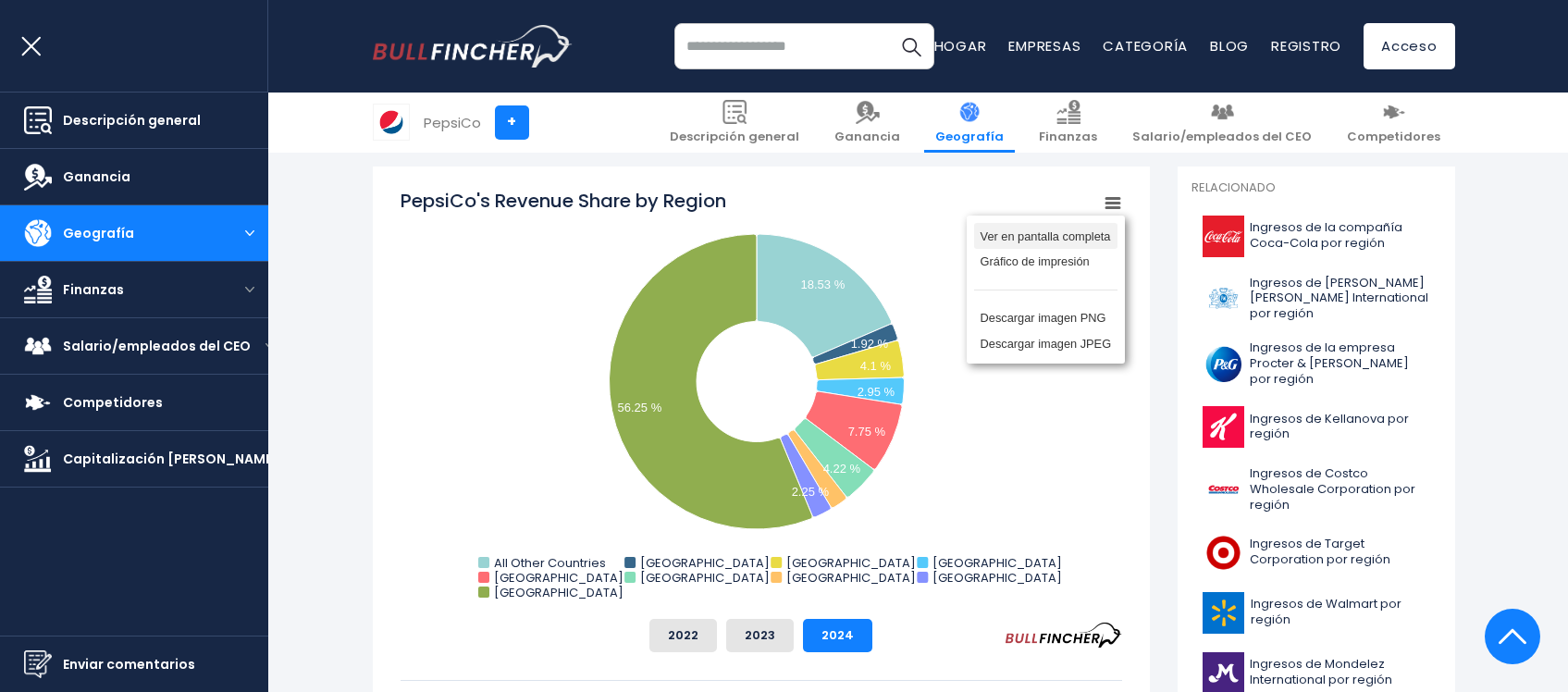 click on "Ver en pantalla completa" at bounding box center [1045, 236] 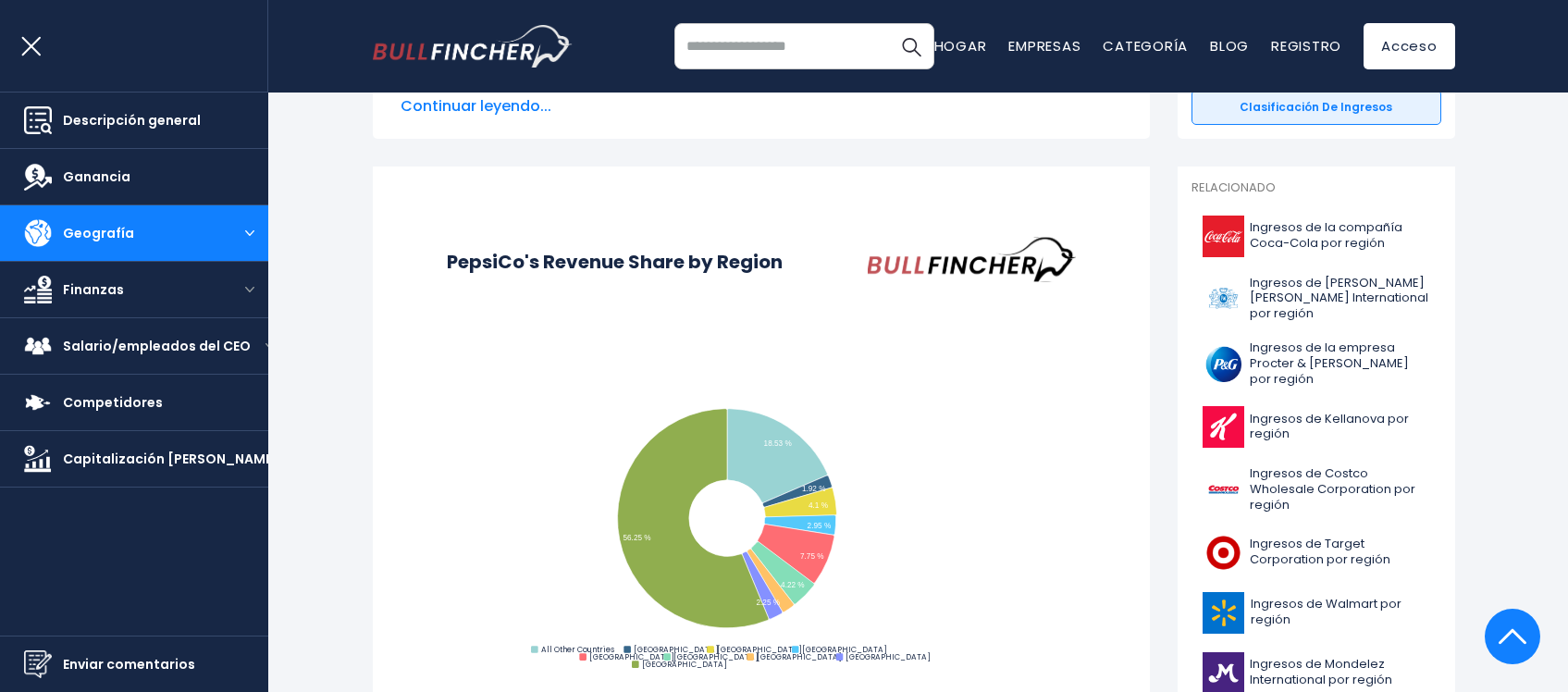 scroll, scrollTop: 0, scrollLeft: 0, axis: both 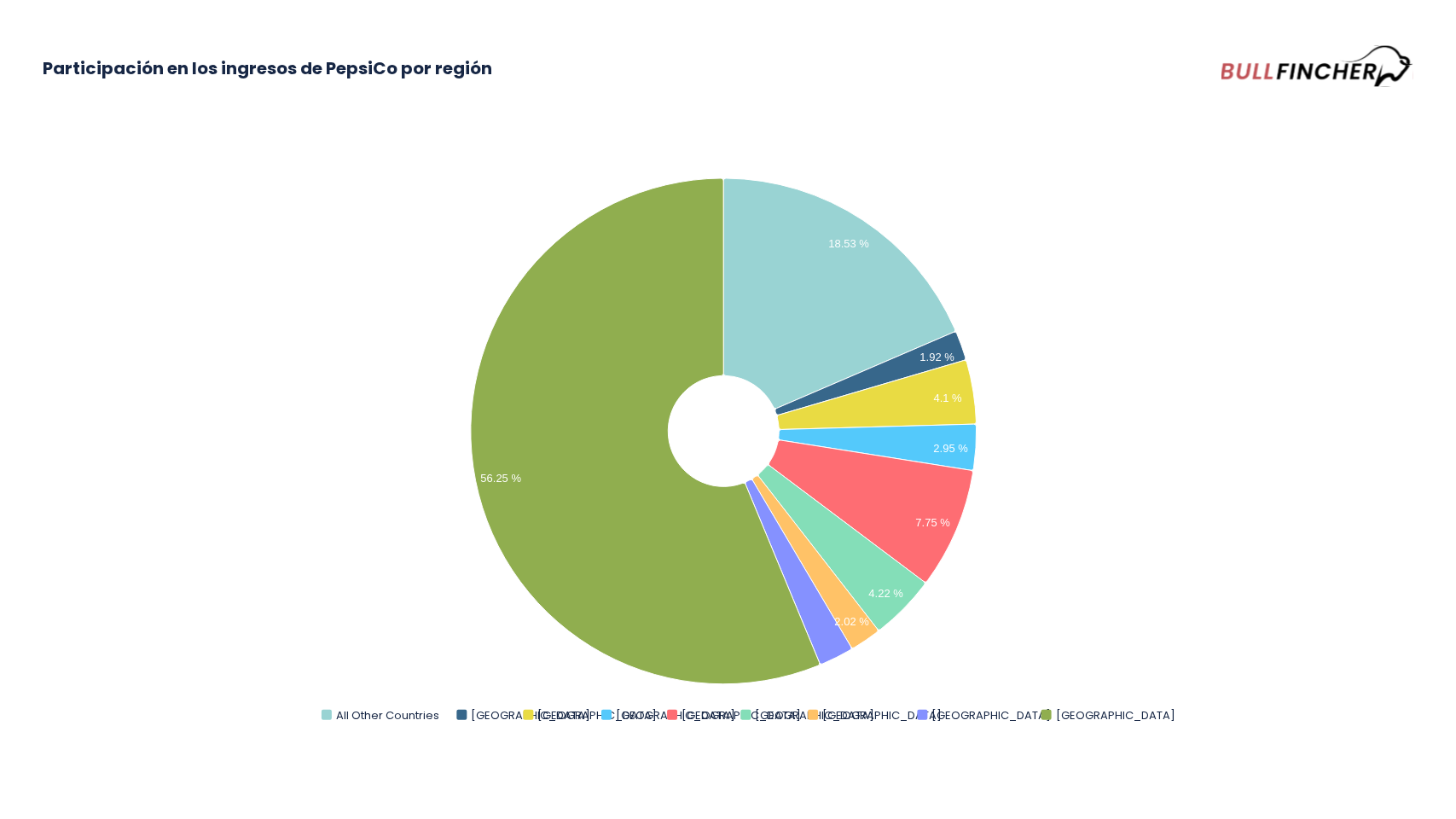 click 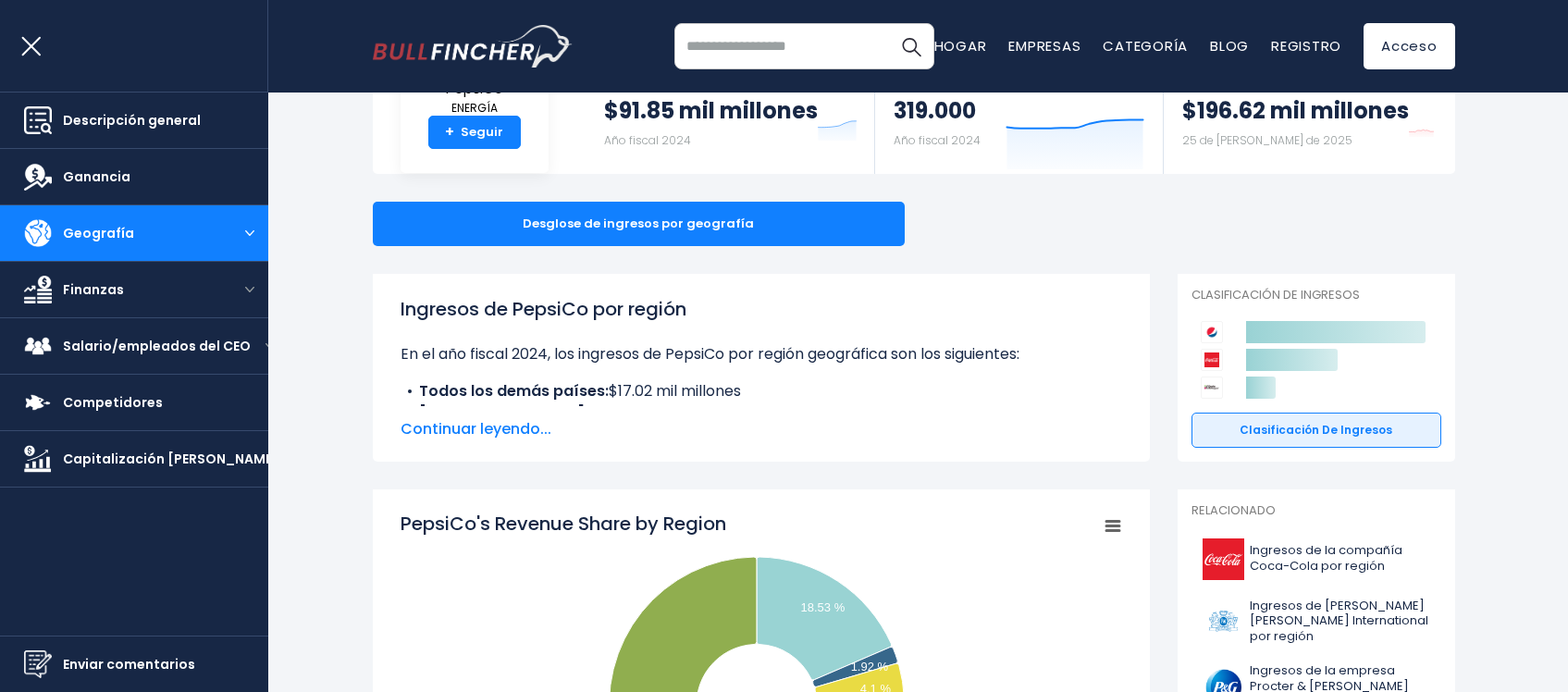 scroll, scrollTop: 130, scrollLeft: 0, axis: vertical 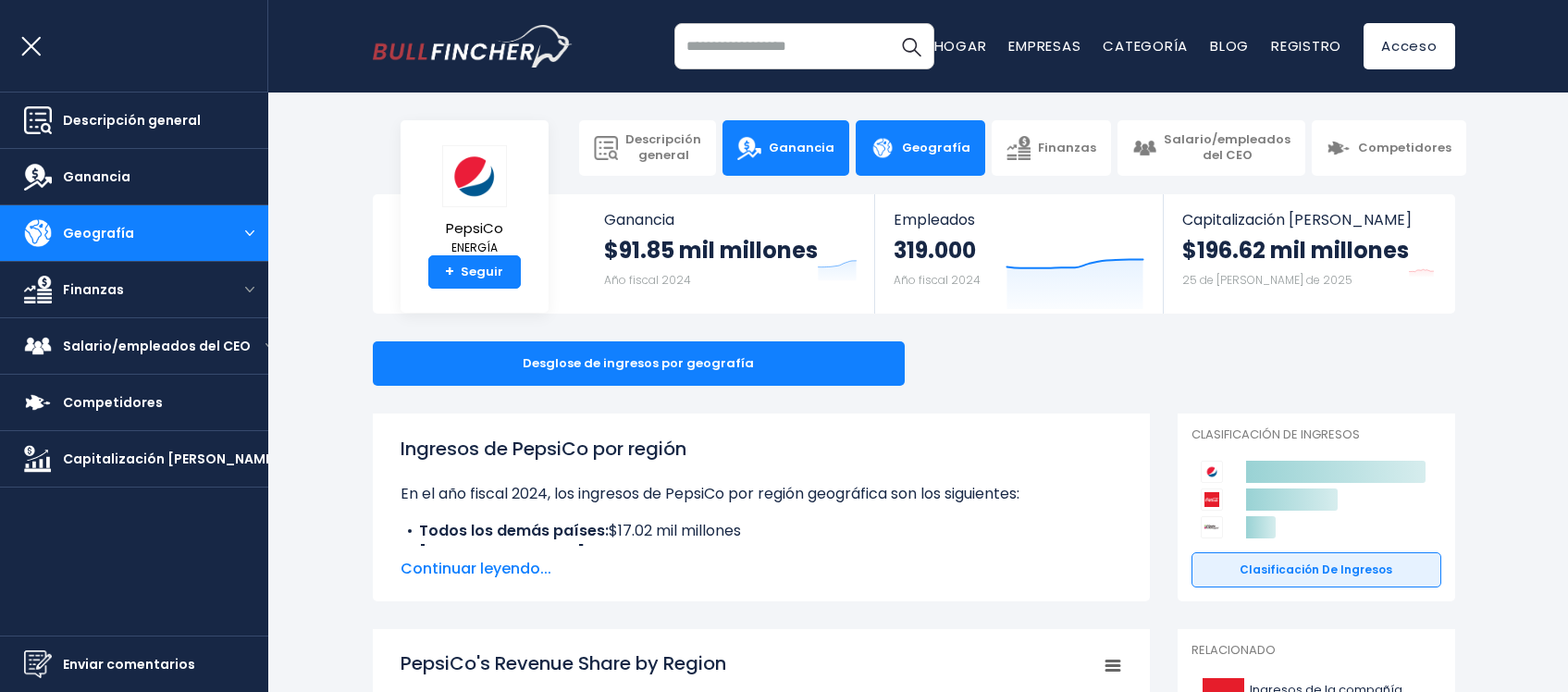 click on "Ganancia" at bounding box center [801, 147] 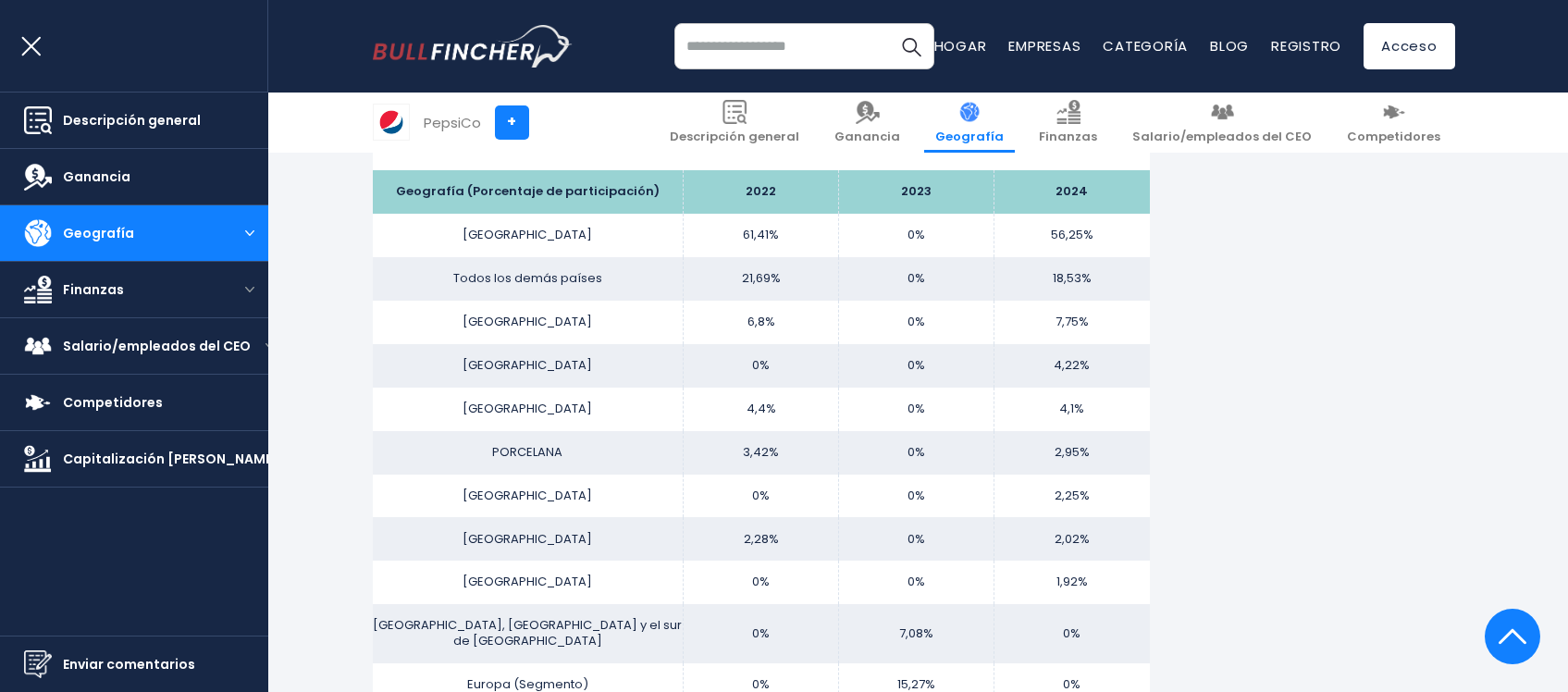 scroll, scrollTop: 1279, scrollLeft: 0, axis: vertical 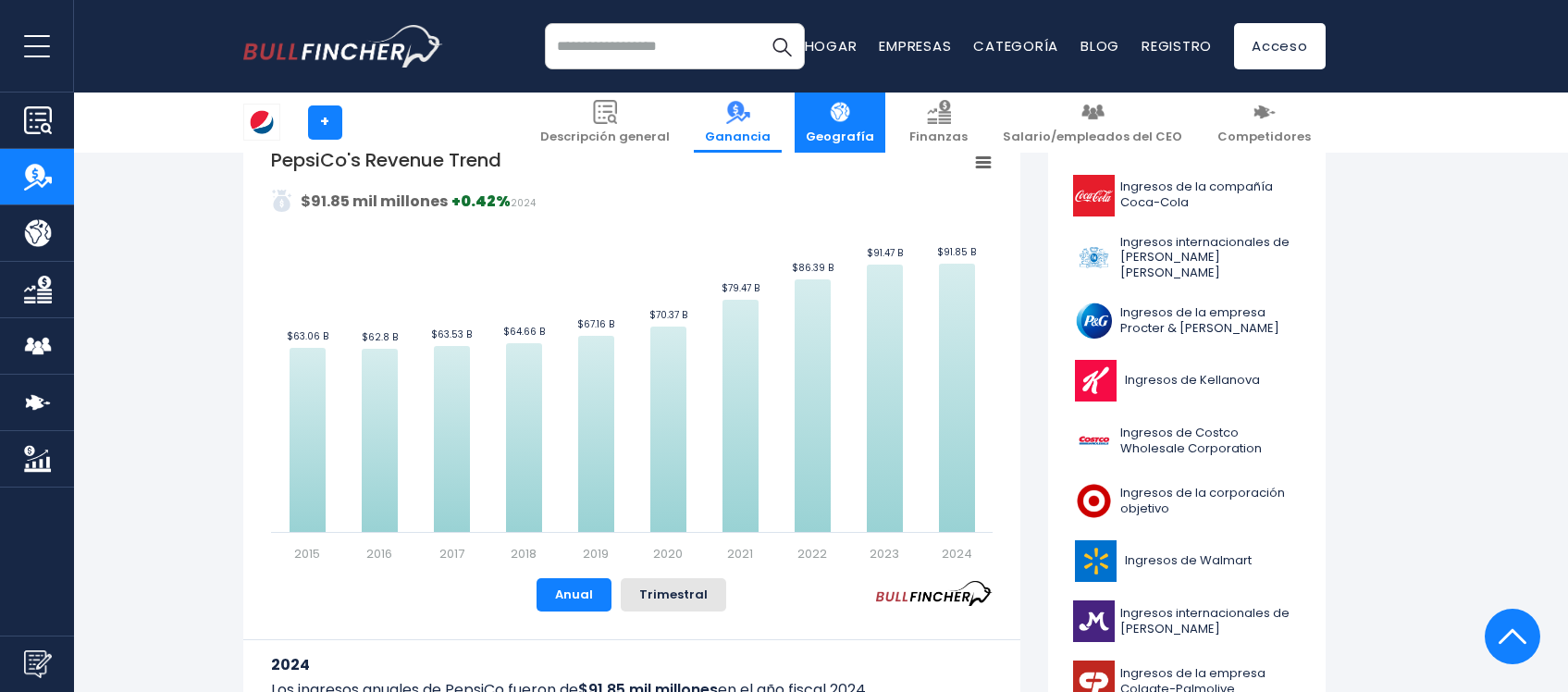 click at bounding box center [840, 112] 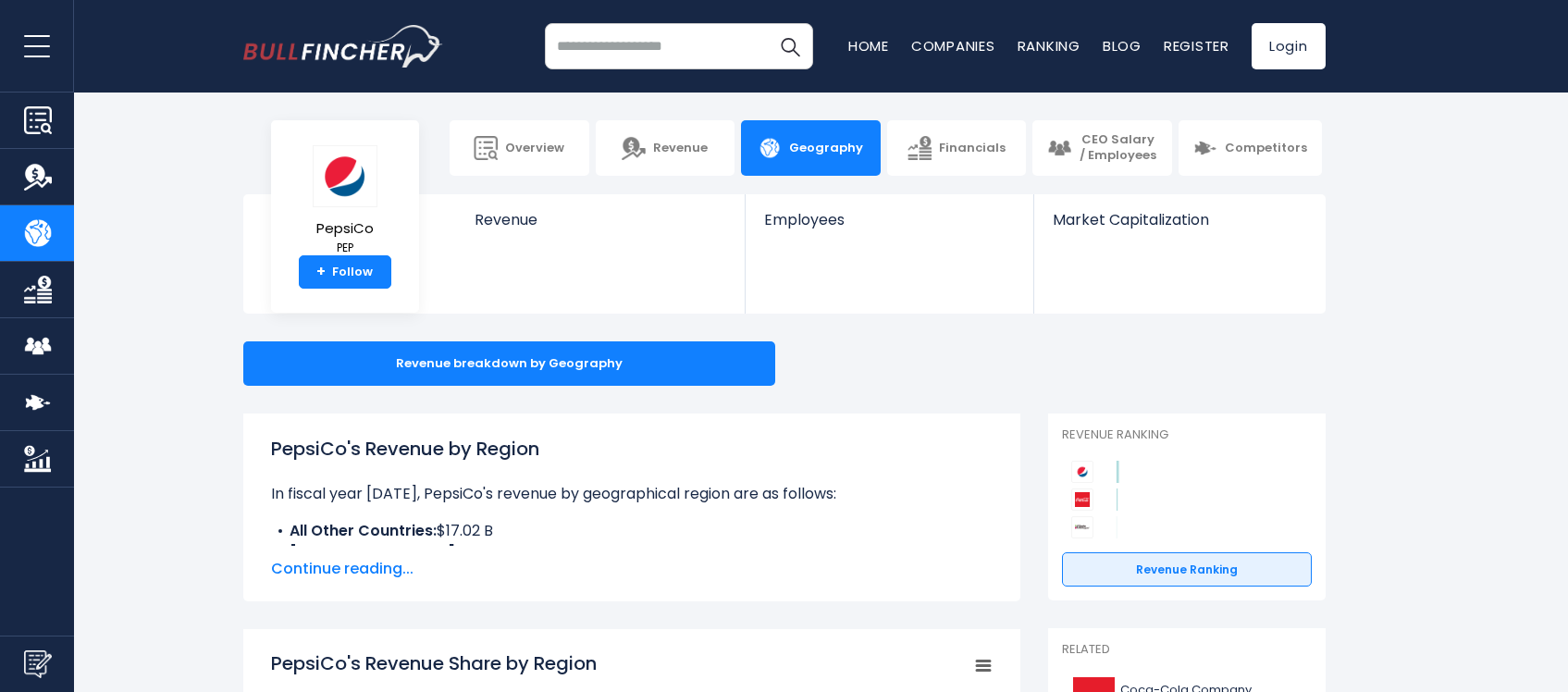 scroll, scrollTop: 0, scrollLeft: 0, axis: both 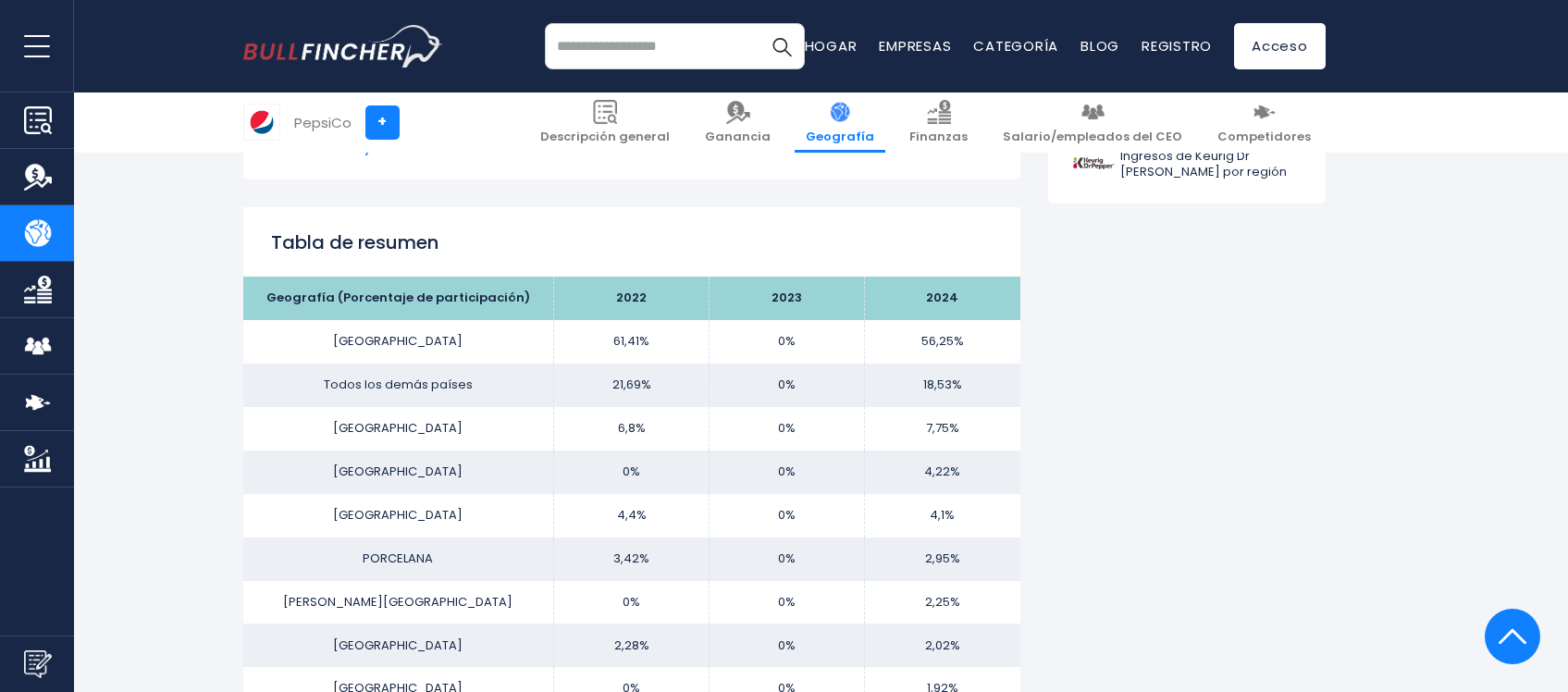 click on "[GEOGRAPHIC_DATA]" at bounding box center (399, 341) 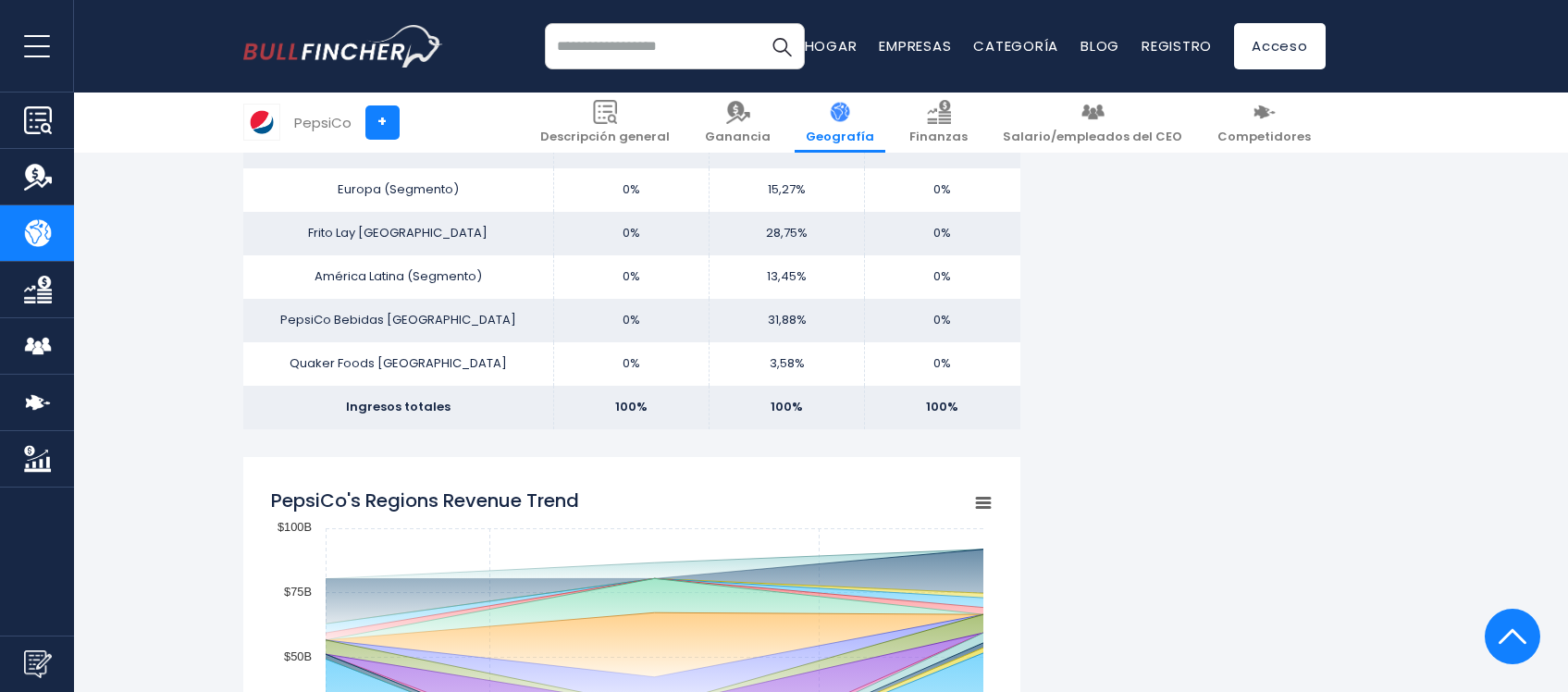 scroll, scrollTop: 1696, scrollLeft: 0, axis: vertical 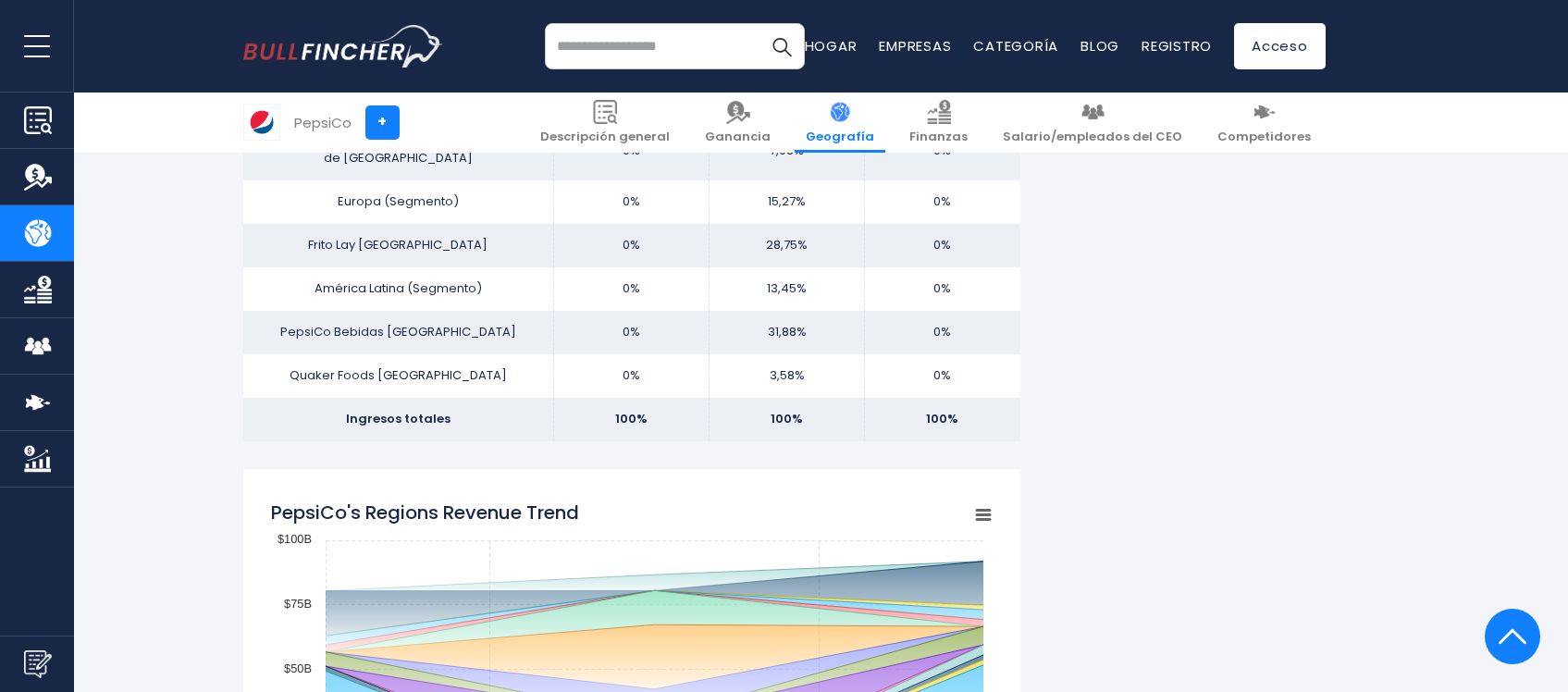 click on "100%" at bounding box center (943, 419) 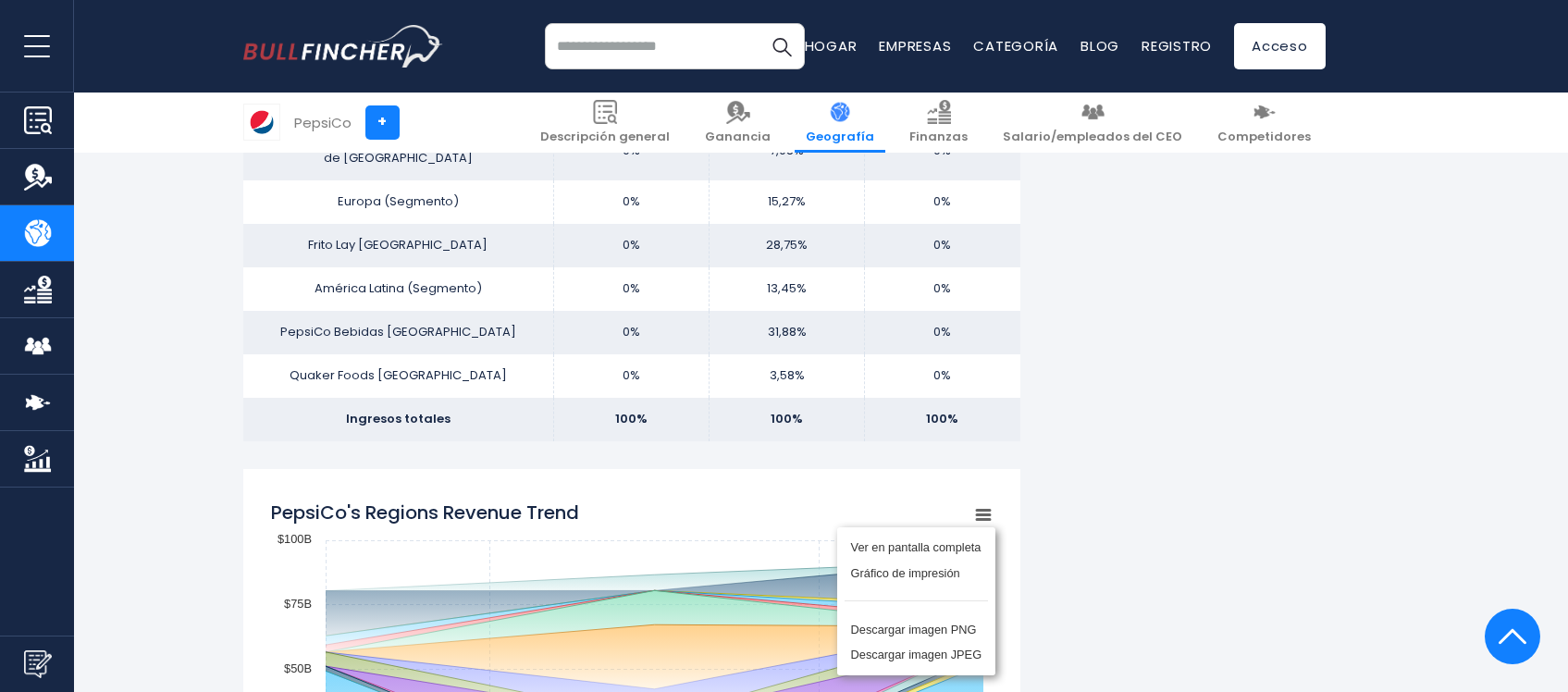 click on "Ingresos de PepsiCo por región
En el año fiscal 2024, los ingresos de PepsiCo por región geográfica son los siguientes:
Todos los [PERSON_NAME] países:
$17.02 mil millones
[GEOGRAPHIC_DATA]:
$1.77 mil millones
[GEOGRAPHIC_DATA]:
$3.76 mil millones CHINA: Vea" at bounding box center [784, 1122] 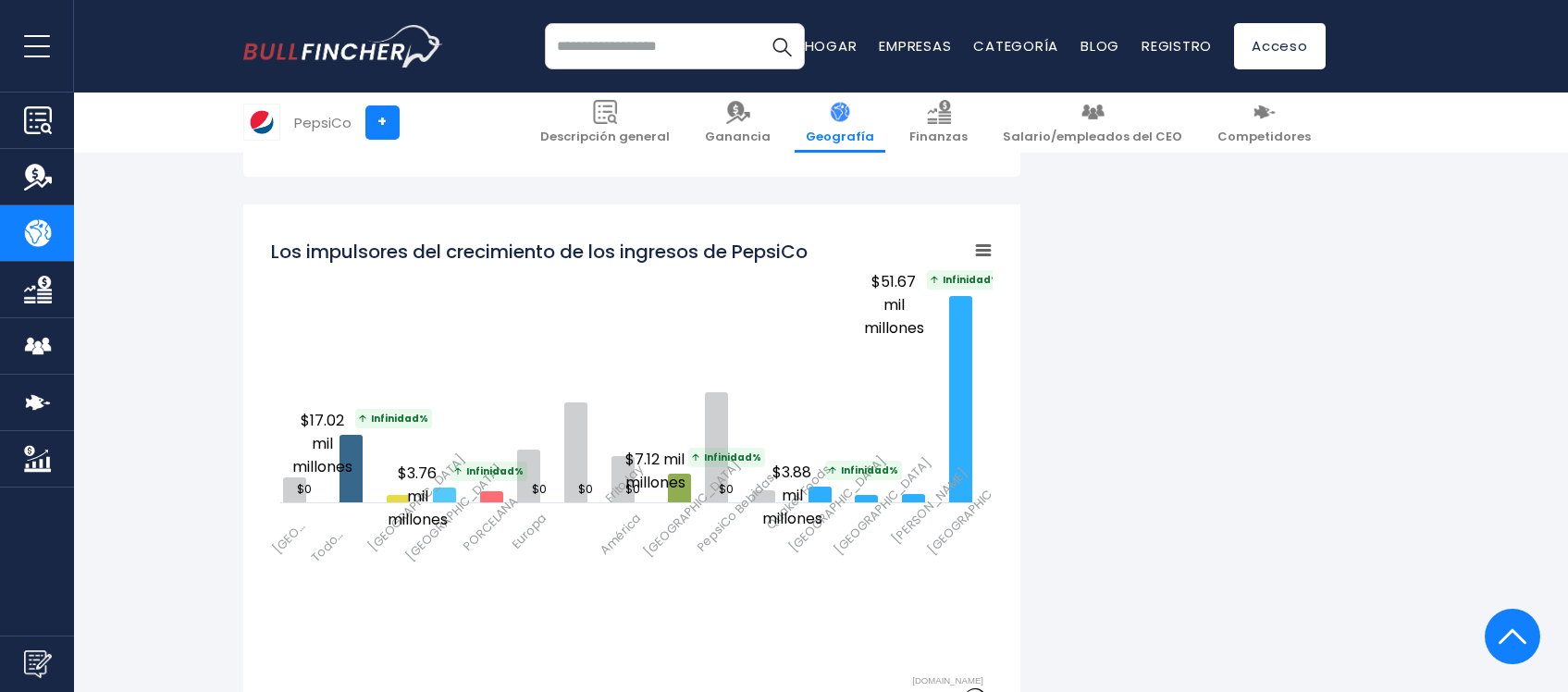 scroll, scrollTop: 2663, scrollLeft: 0, axis: vertical 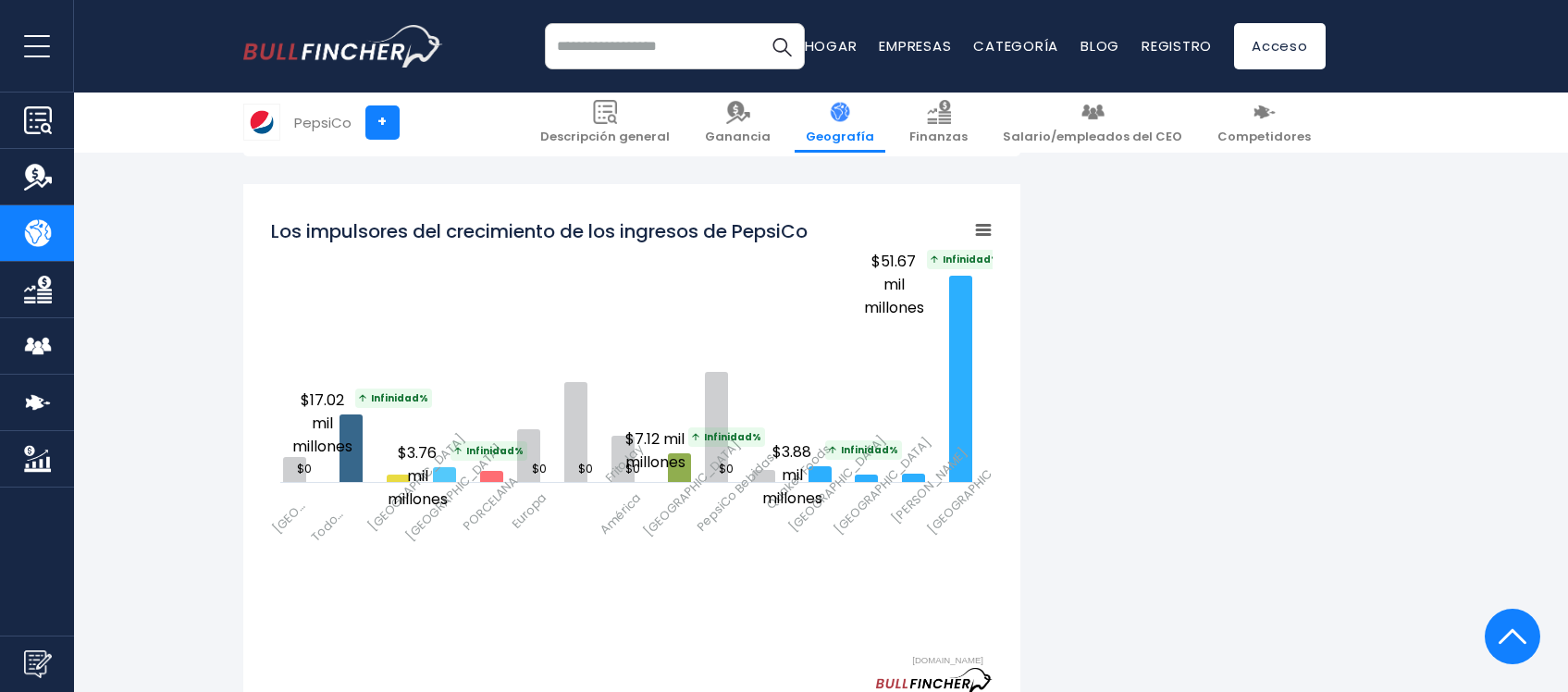 click 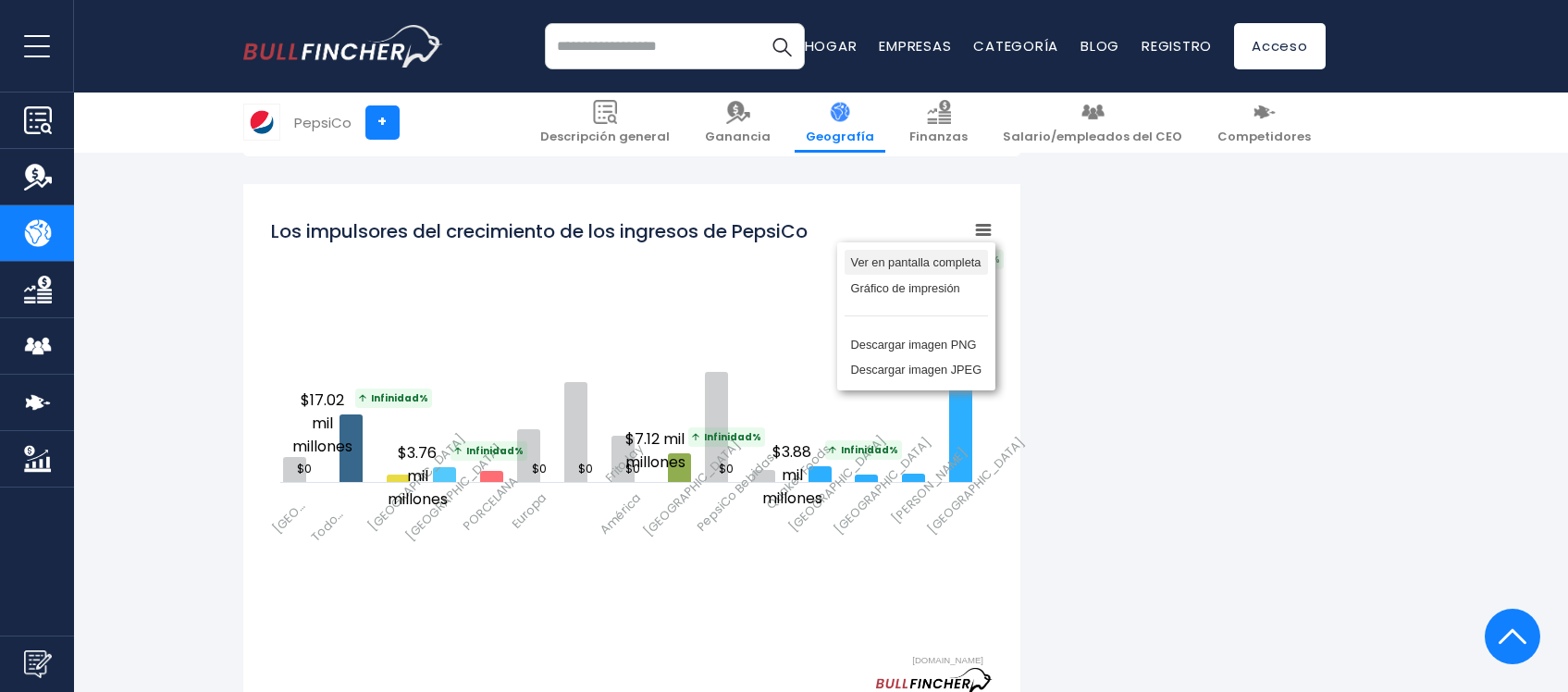 click on "Ver en pantalla completa" at bounding box center (916, 262) 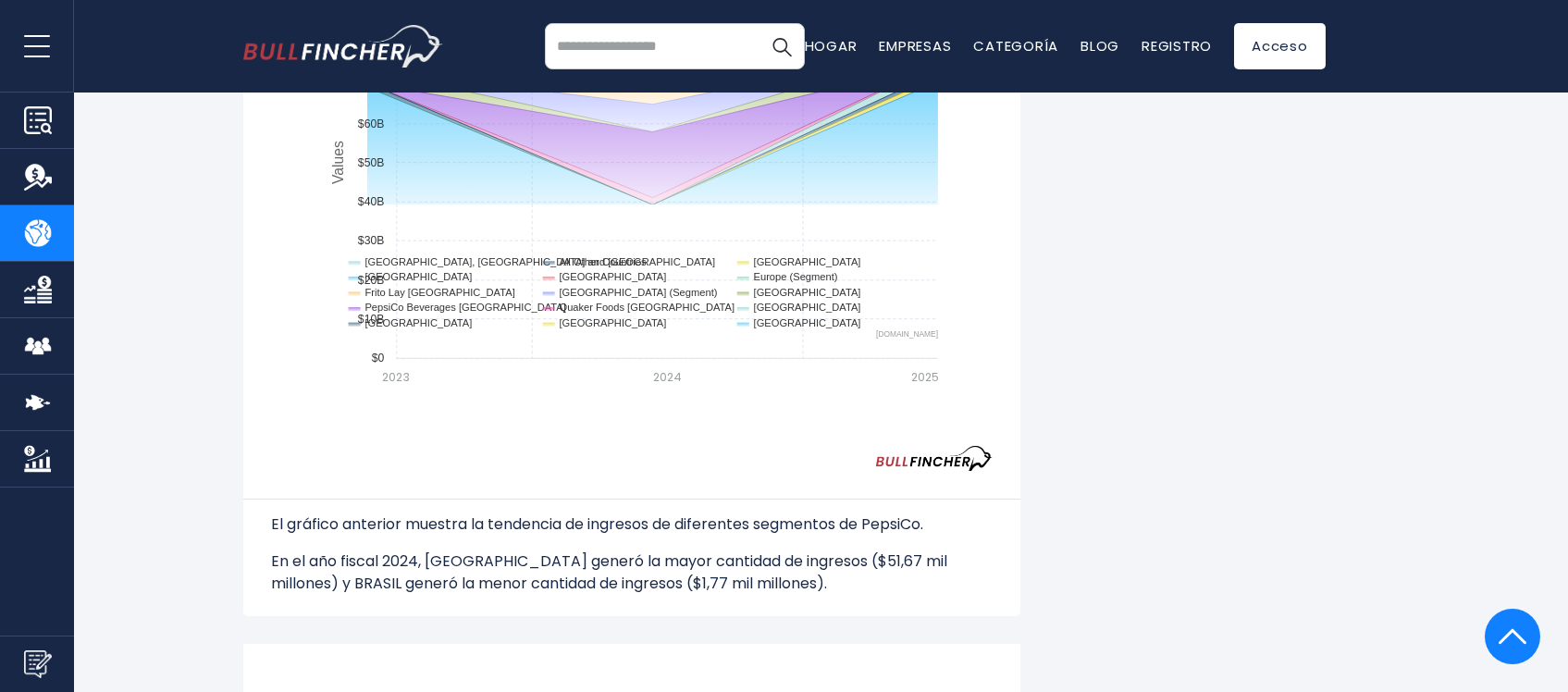 scroll, scrollTop: 0, scrollLeft: 0, axis: both 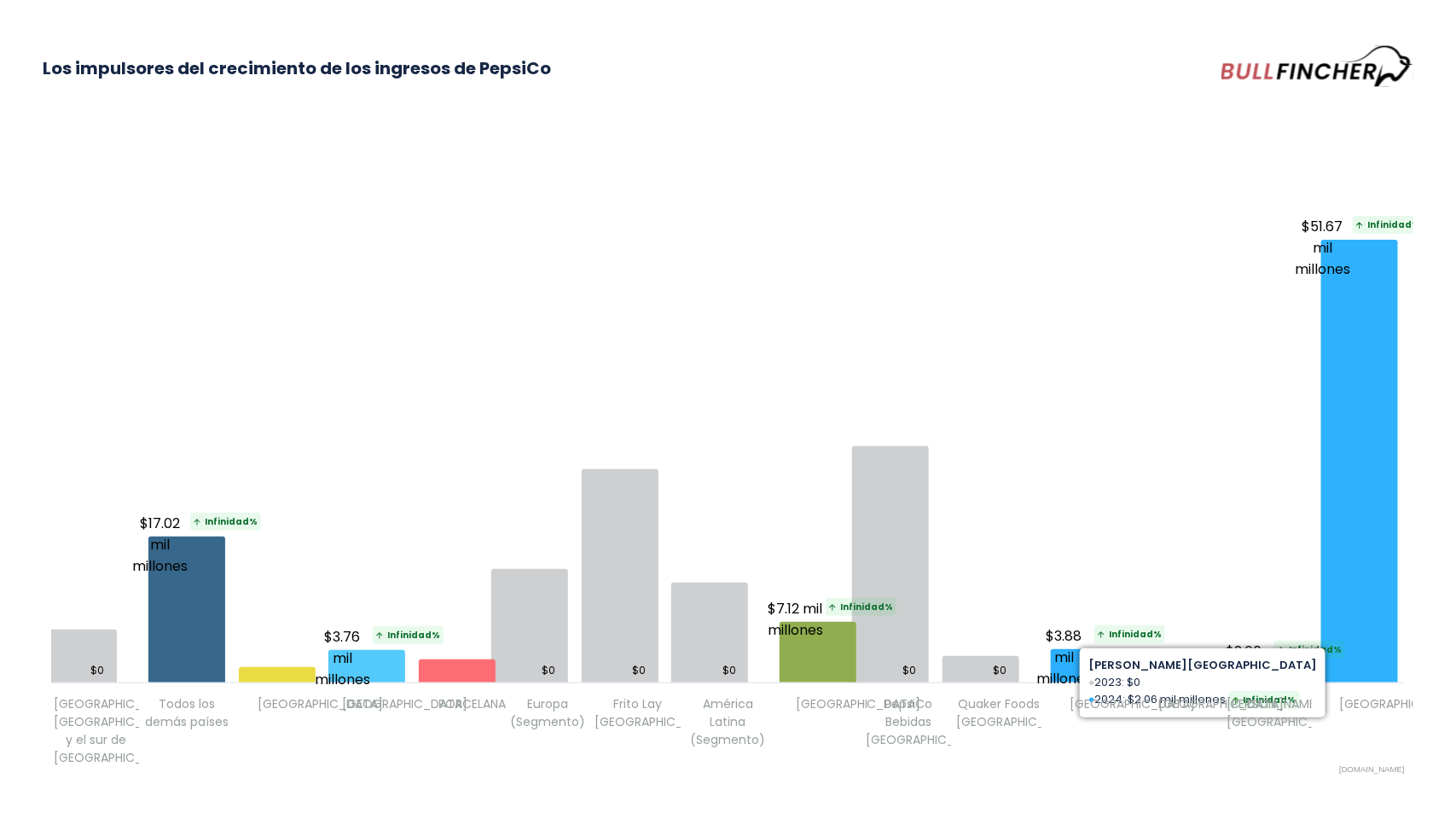 click 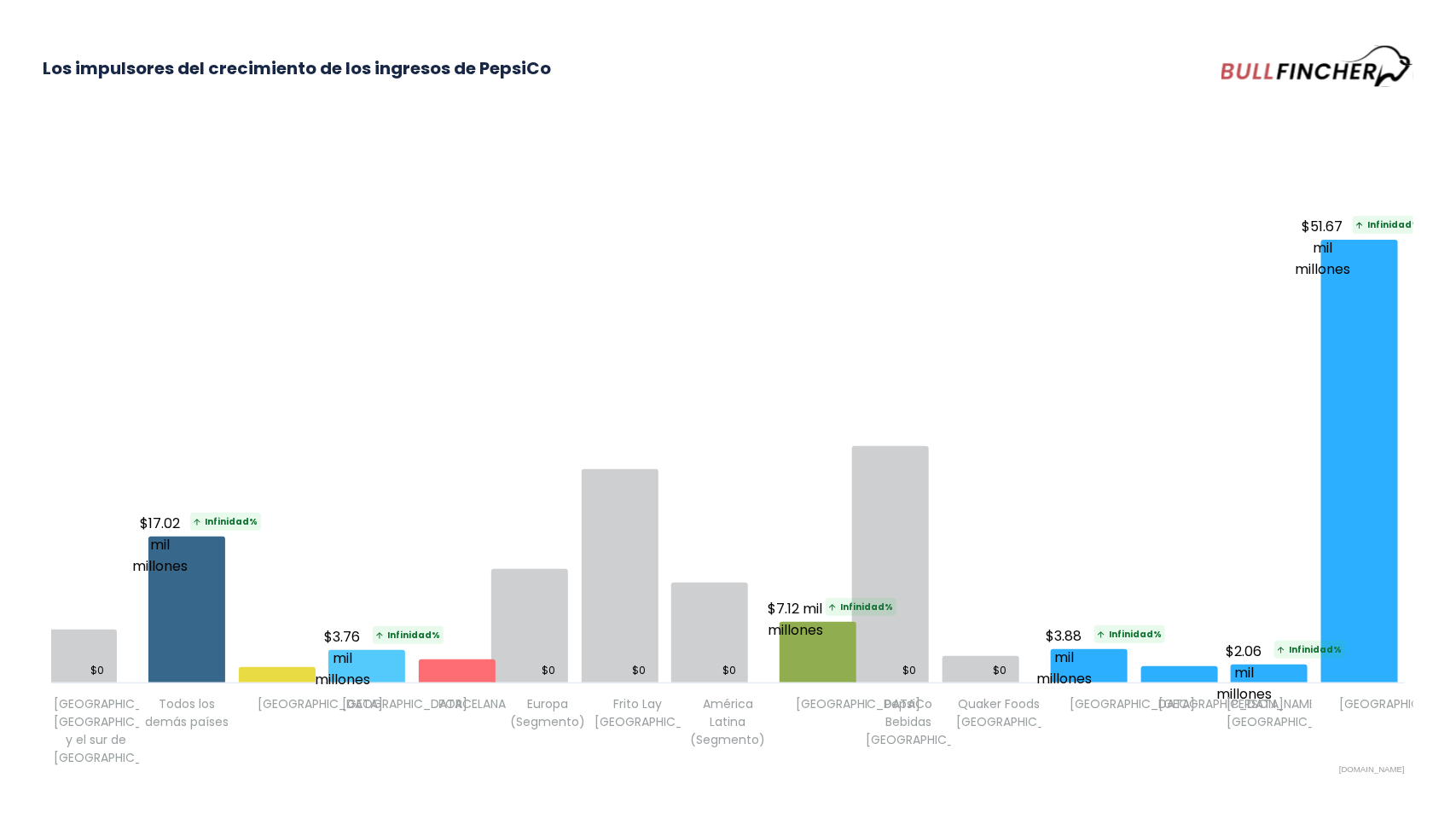 click on "Los impulsores del crecimiento de los ingresos de PepsiCo" at bounding box center (728, 89) 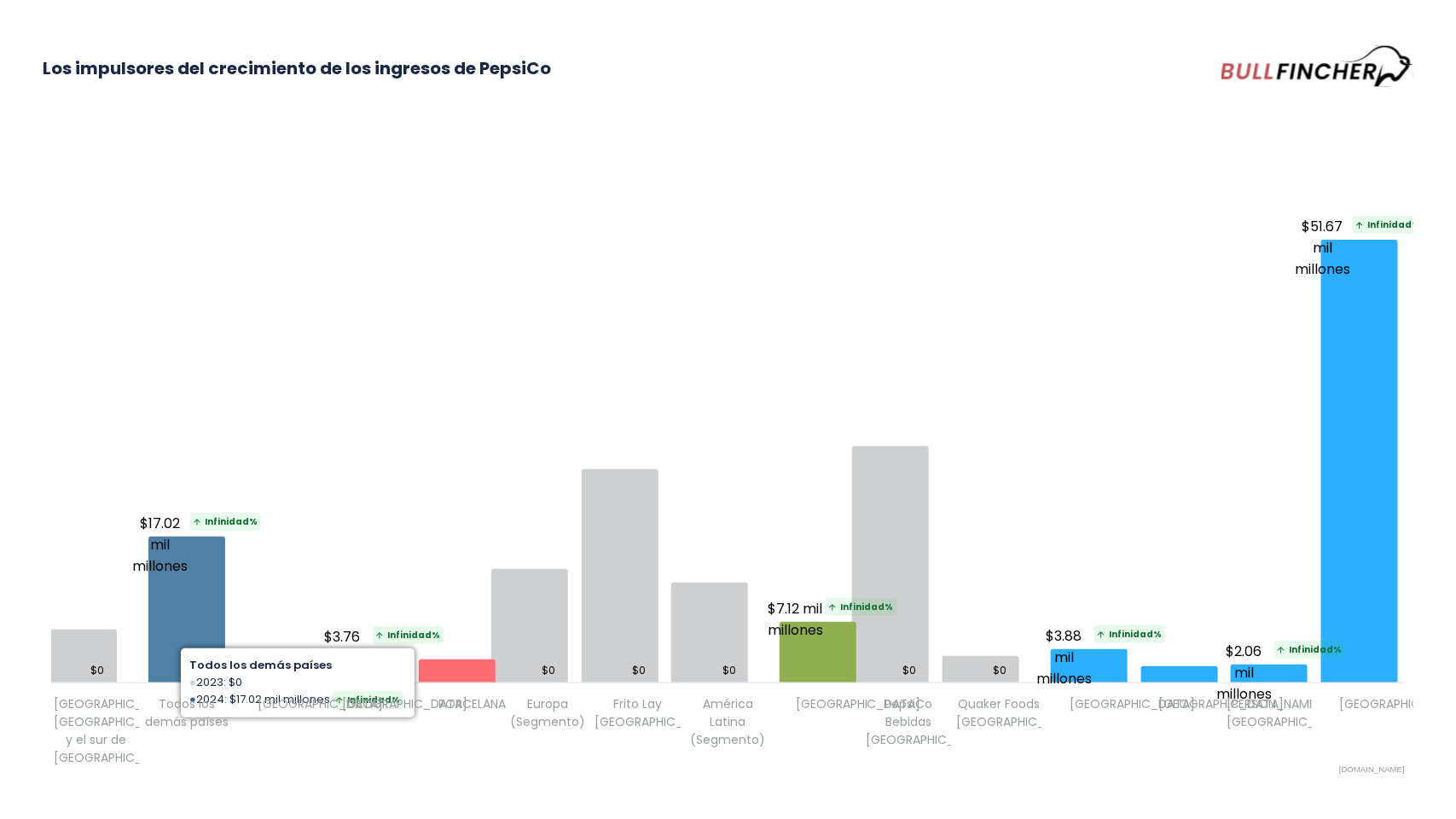 click on "Infinidad%" at bounding box center (231, 521) 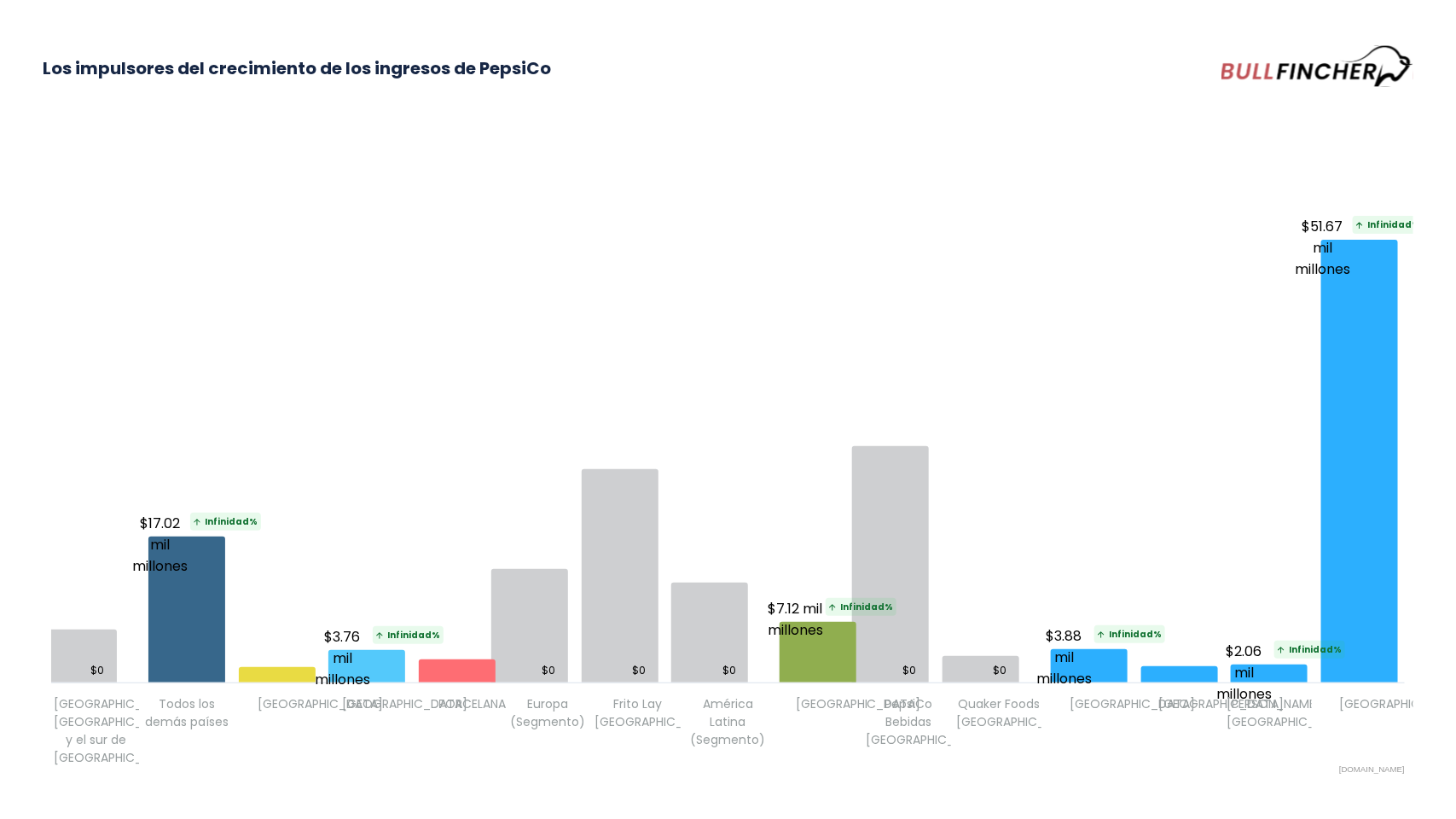 click 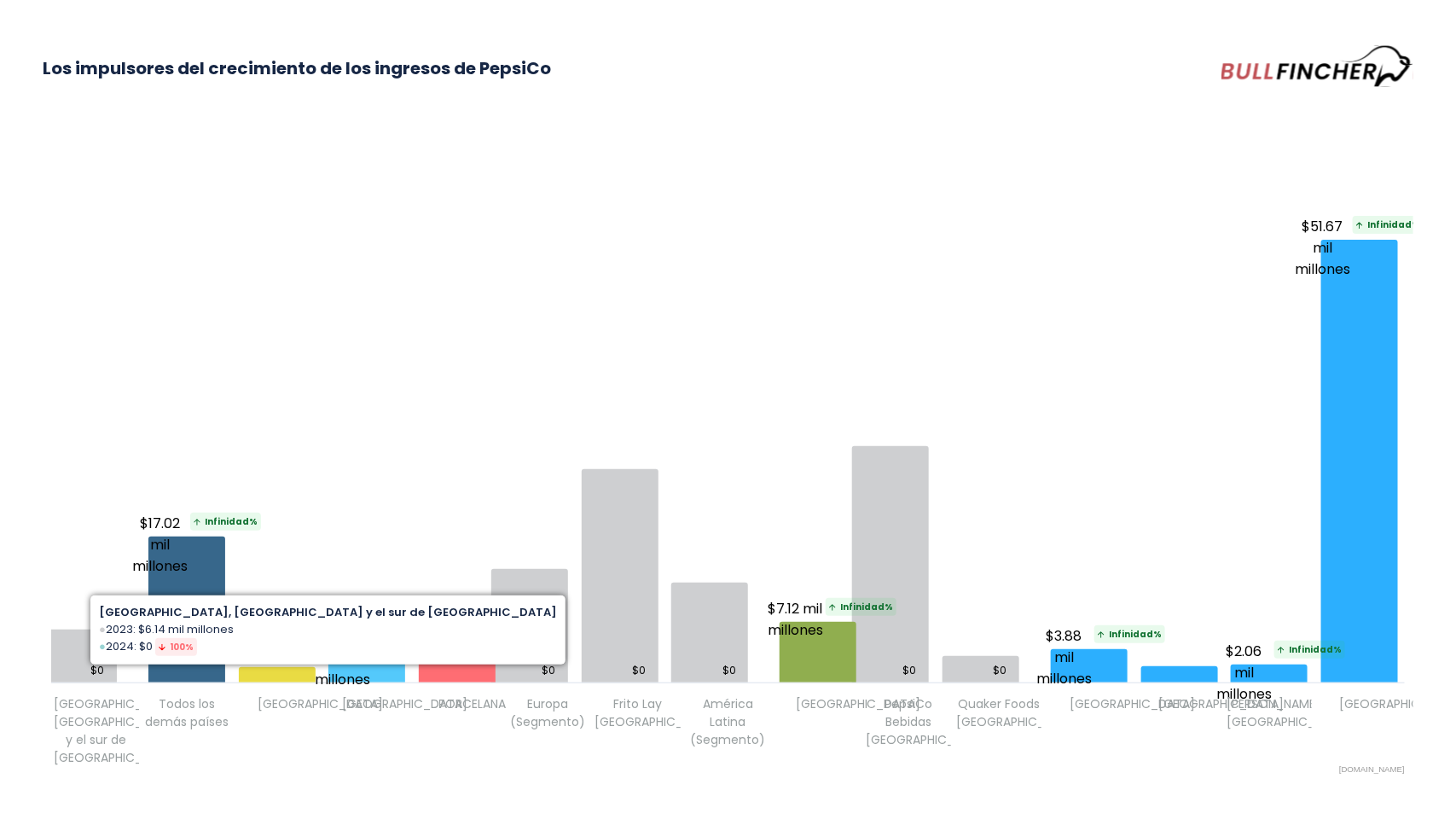 click on "Los impulsores del crecimiento de los ingresos de PepsiCo
Created with Highcharts 12.1.2 Chart context menu Highcharts.com Los impulsores del crecimiento de los ingresos de PepsiCo $0 $17.02 mil millones
Infinidad%
$1.77 mil millones
$0 $0 $0 $0" at bounding box center (728, 410) 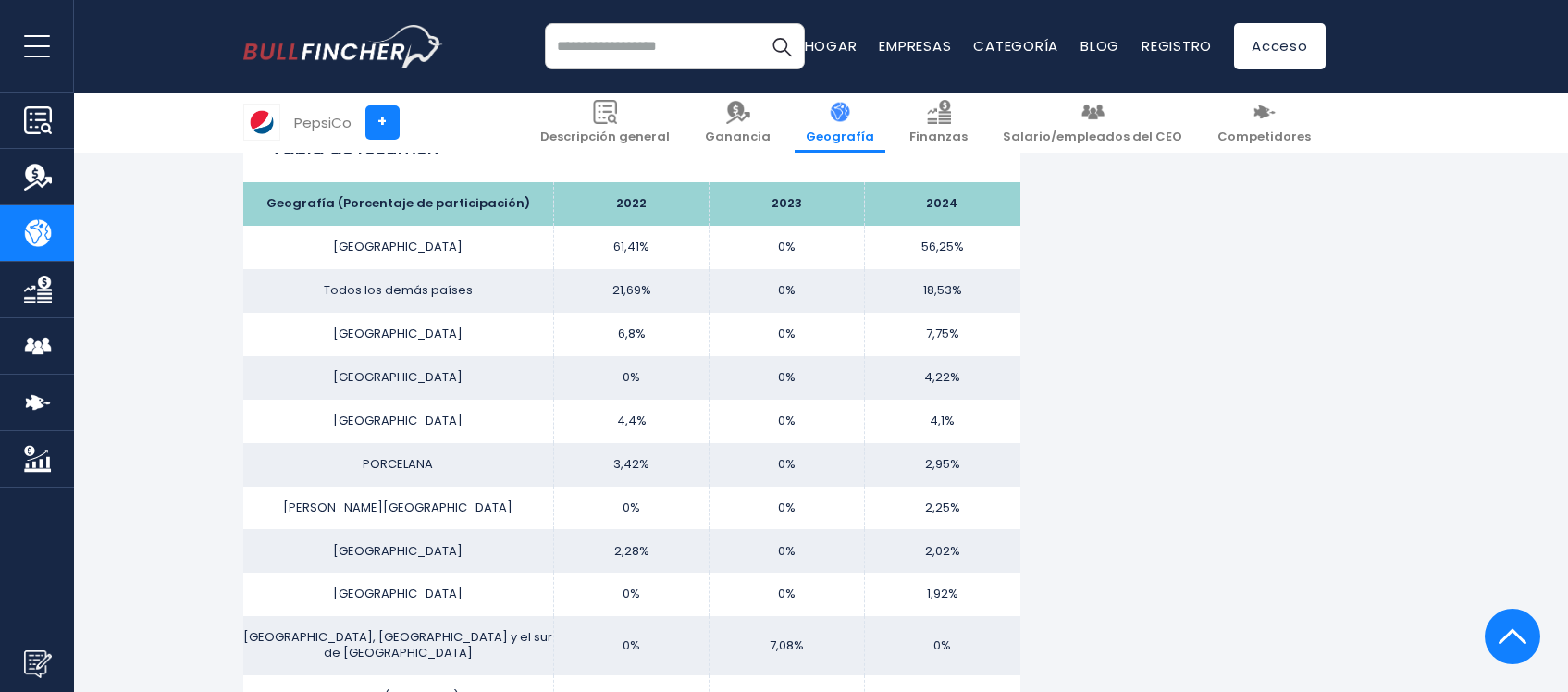 scroll, scrollTop: 1227, scrollLeft: 0, axis: vertical 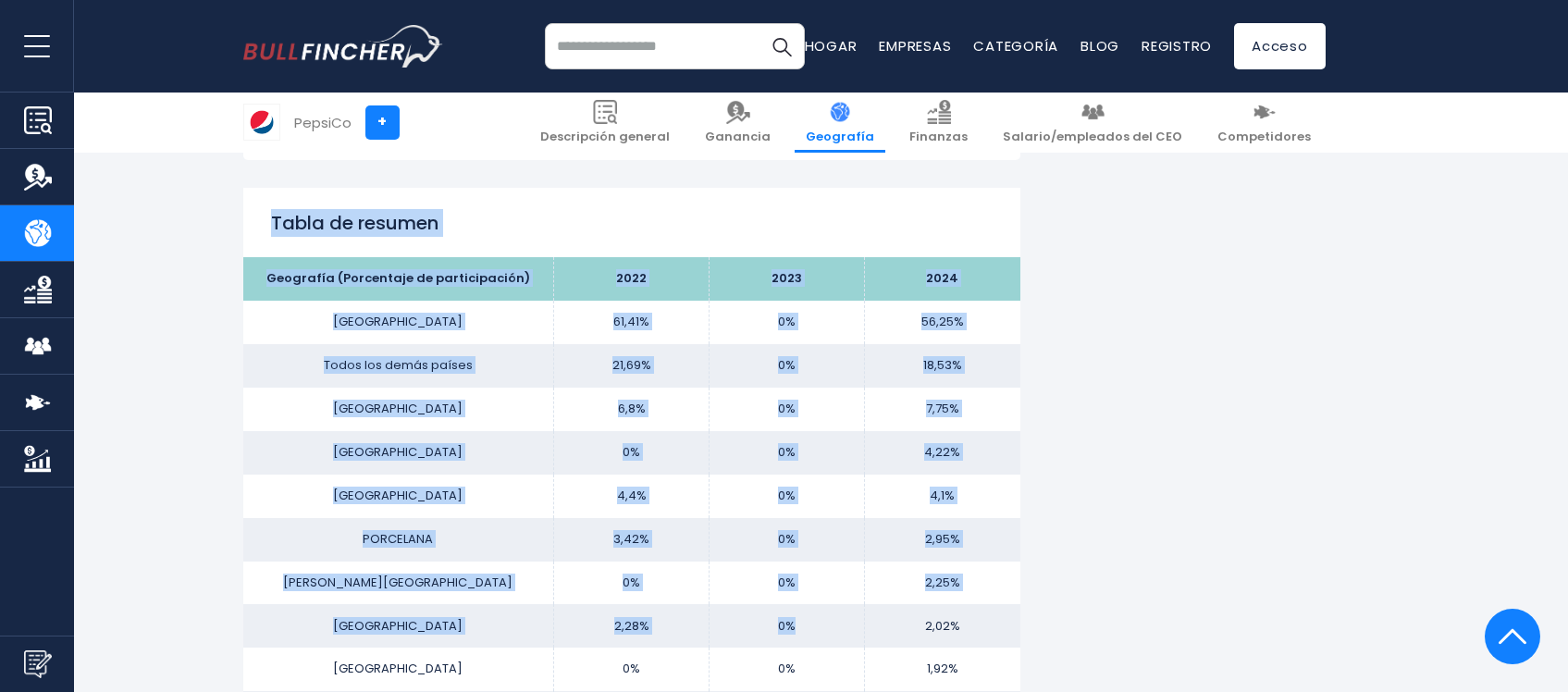 drag, startPoint x: 312, startPoint y: 248, endPoint x: 854, endPoint y: 639, distance: 668.315 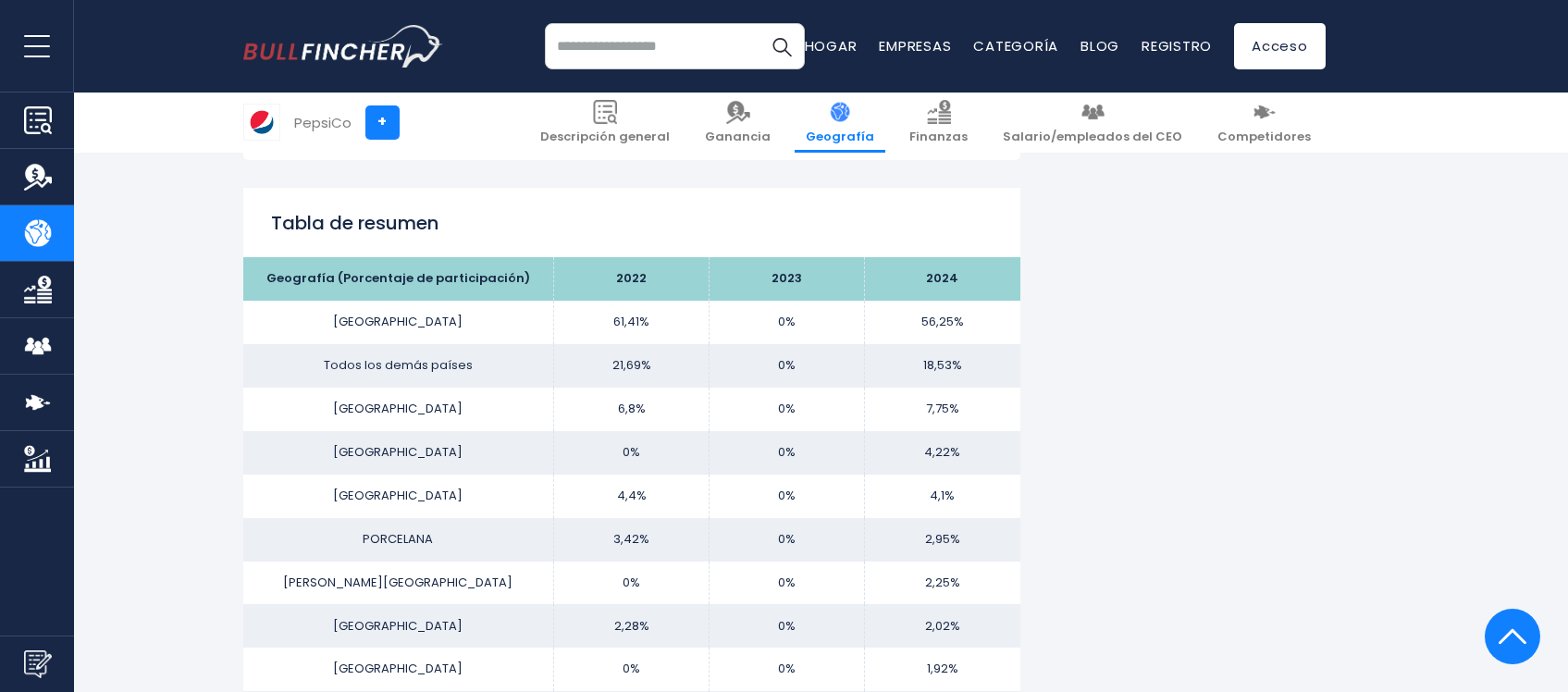 click on "Ingresos de PepsiCo por región
En el año fiscal 2024, los ingresos de PepsiCo por región geográfica son los siguientes:
Todos los [PERSON_NAME] países:
$17.02 mil millones
[GEOGRAPHIC_DATA]:
$1.77 mil millones
[GEOGRAPHIC_DATA]:
$3.76 mil millones CHINA: Vea" at bounding box center [784, 1654] 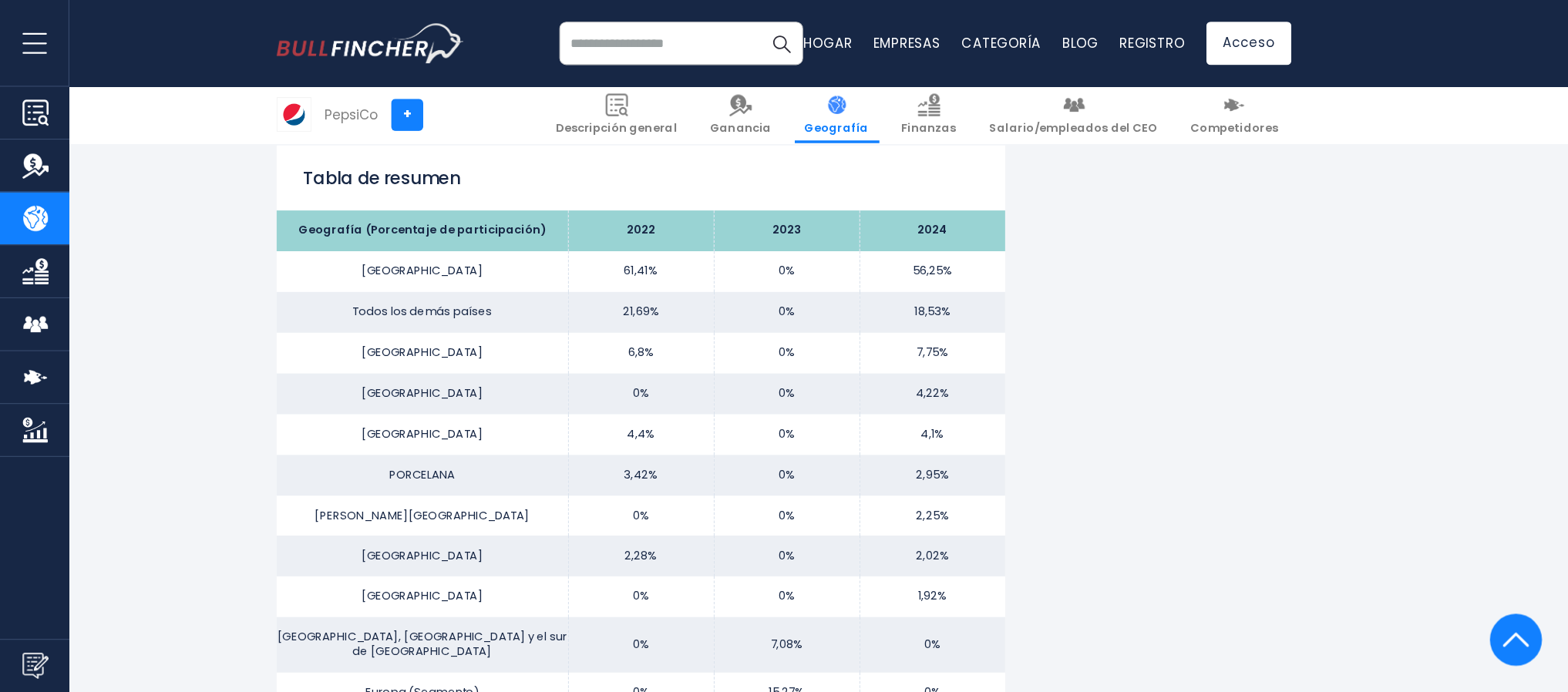 scroll, scrollTop: 1003, scrollLeft: 0, axis: vertical 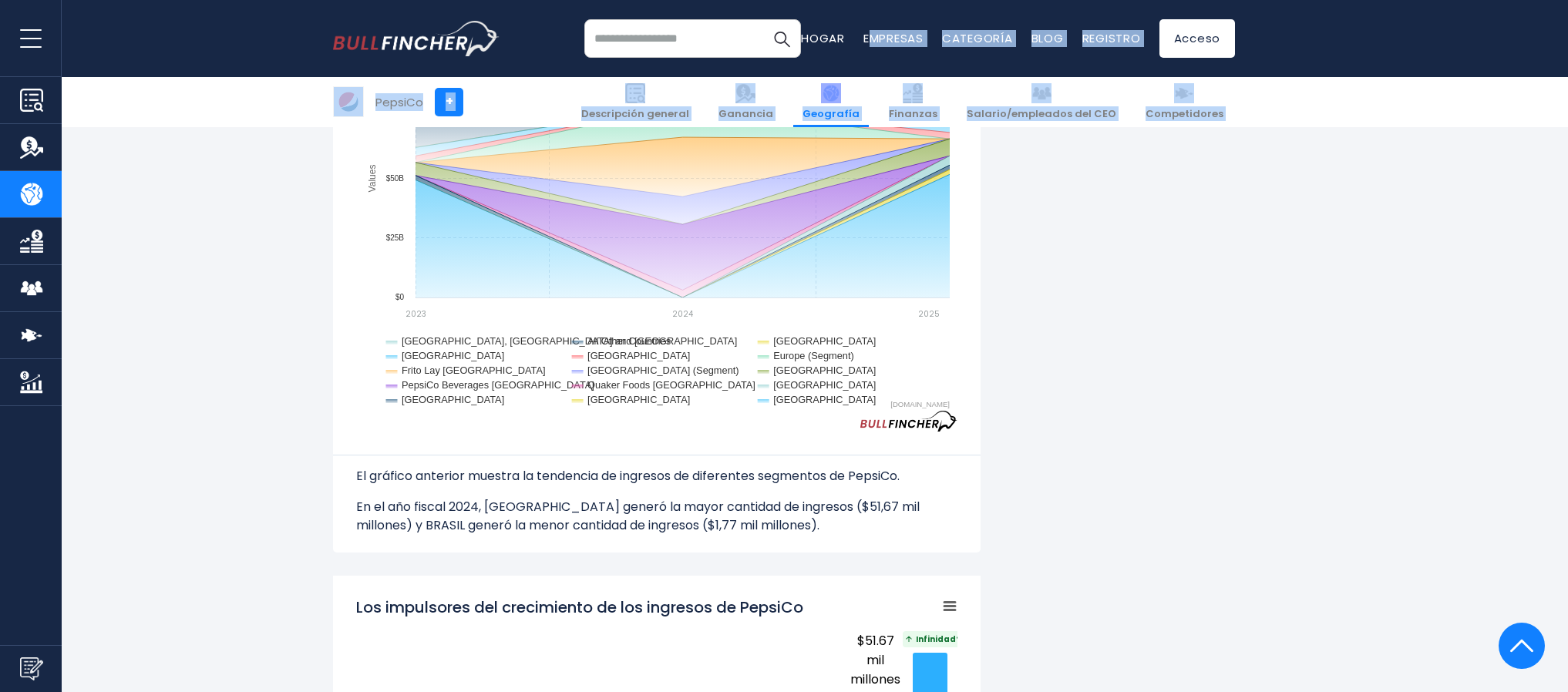 drag, startPoint x: 354, startPoint y: 142, endPoint x: 887, endPoint y: 172, distance: 533.84361 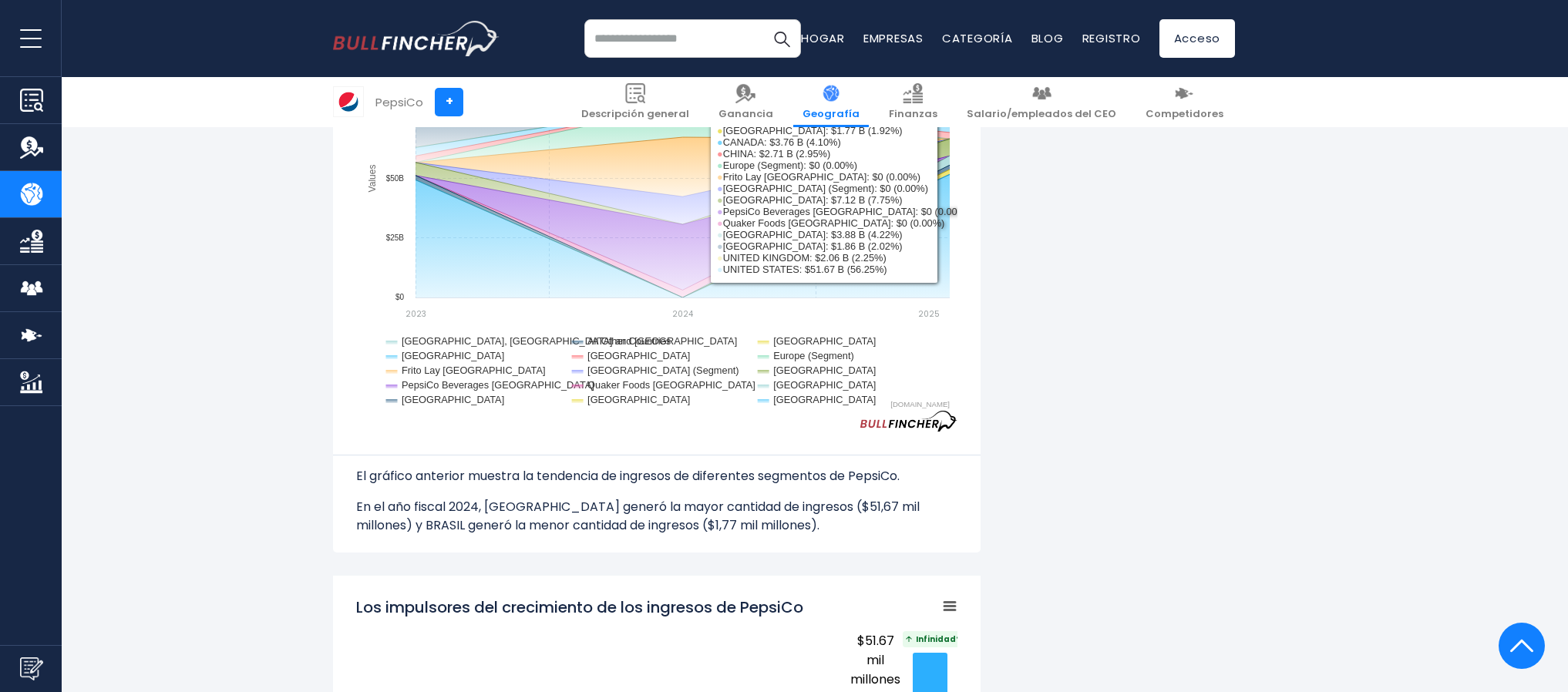click on "Ingresos de PepsiCo por región
En el año fiscal 2024, los ingresos de PepsiCo por región geográfica son los siguientes:
Todos los [PERSON_NAME] países:
$17.02 mil millones
[GEOGRAPHIC_DATA]:
$1.77 mil millones
[GEOGRAPHIC_DATA]:
$3.76 mil millones CHINA: Vea" at bounding box center (784, 520) 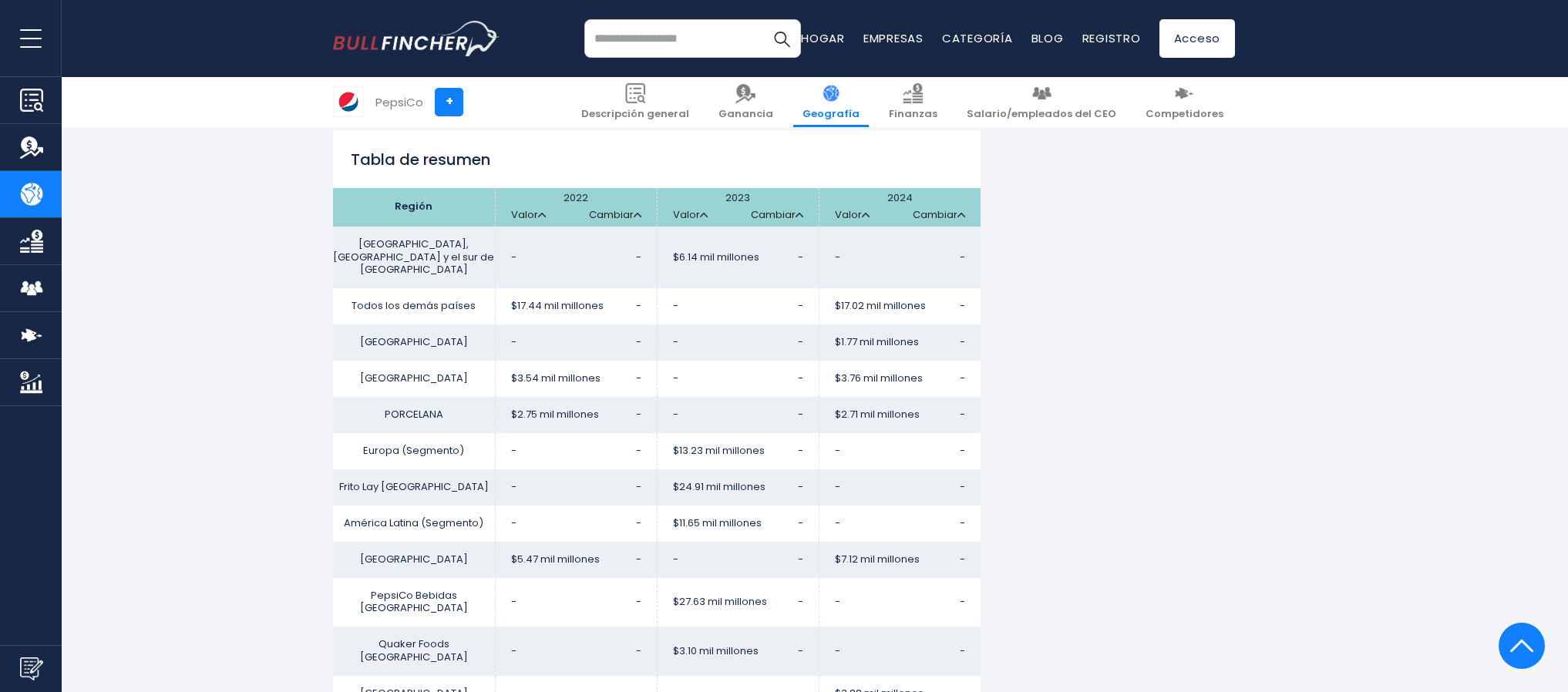 scroll, scrollTop: 2842, scrollLeft: 0, axis: vertical 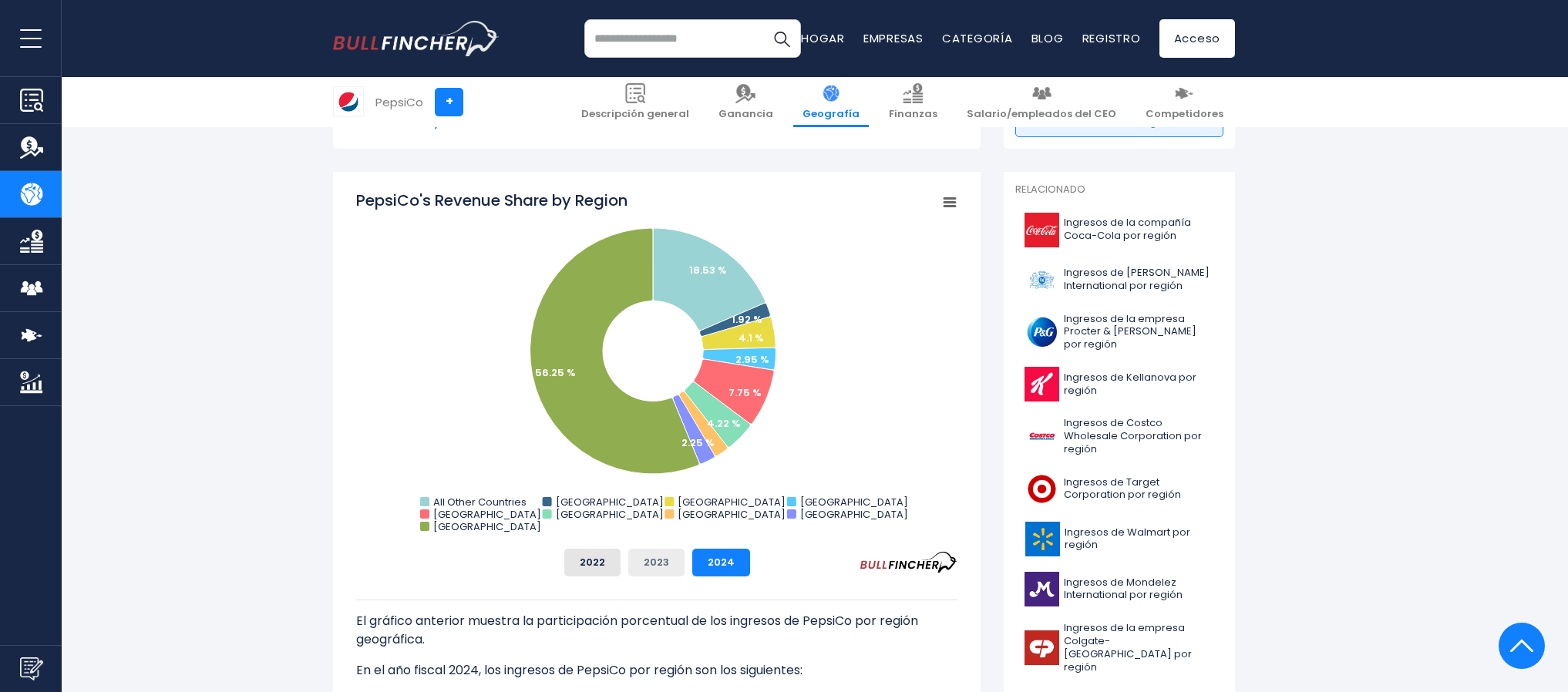 click on "2023" at bounding box center (656, 562) 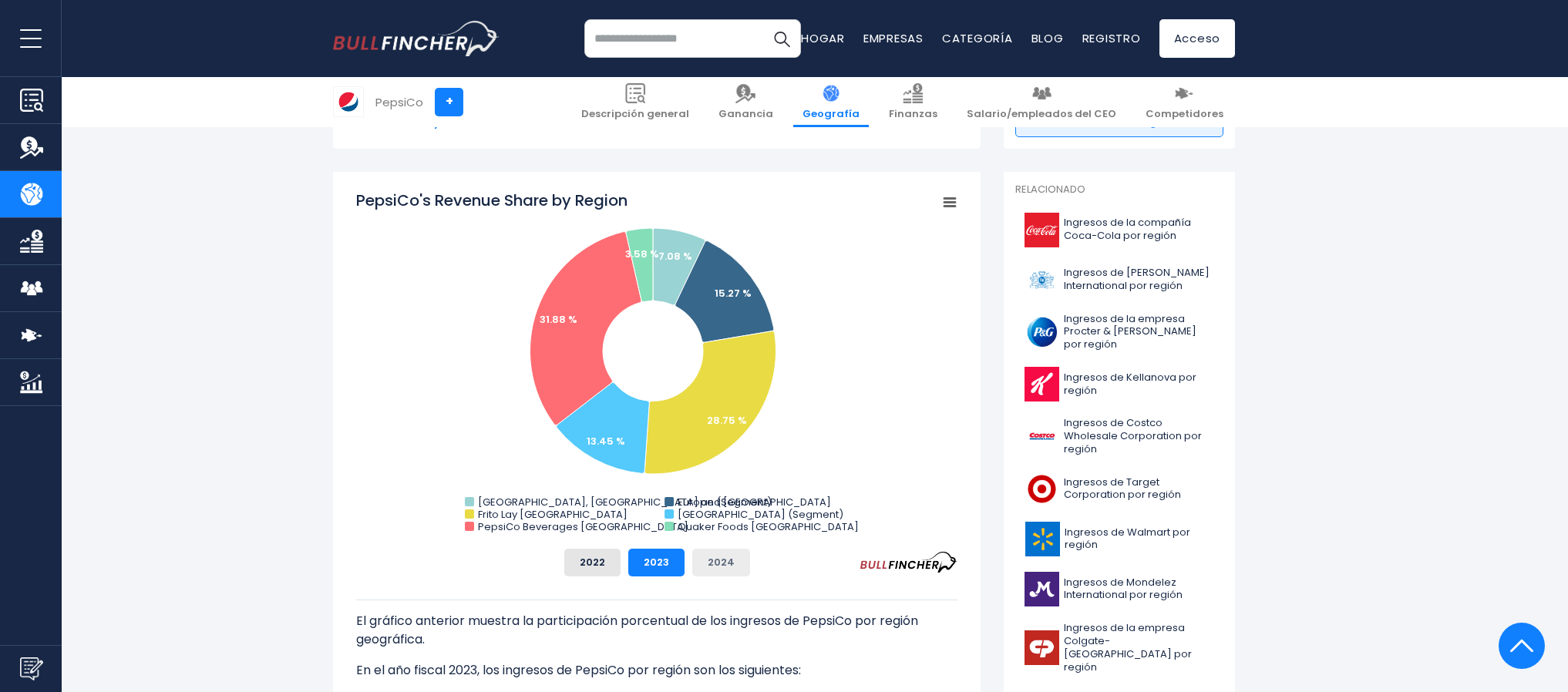 click on "2024" at bounding box center [721, 562] 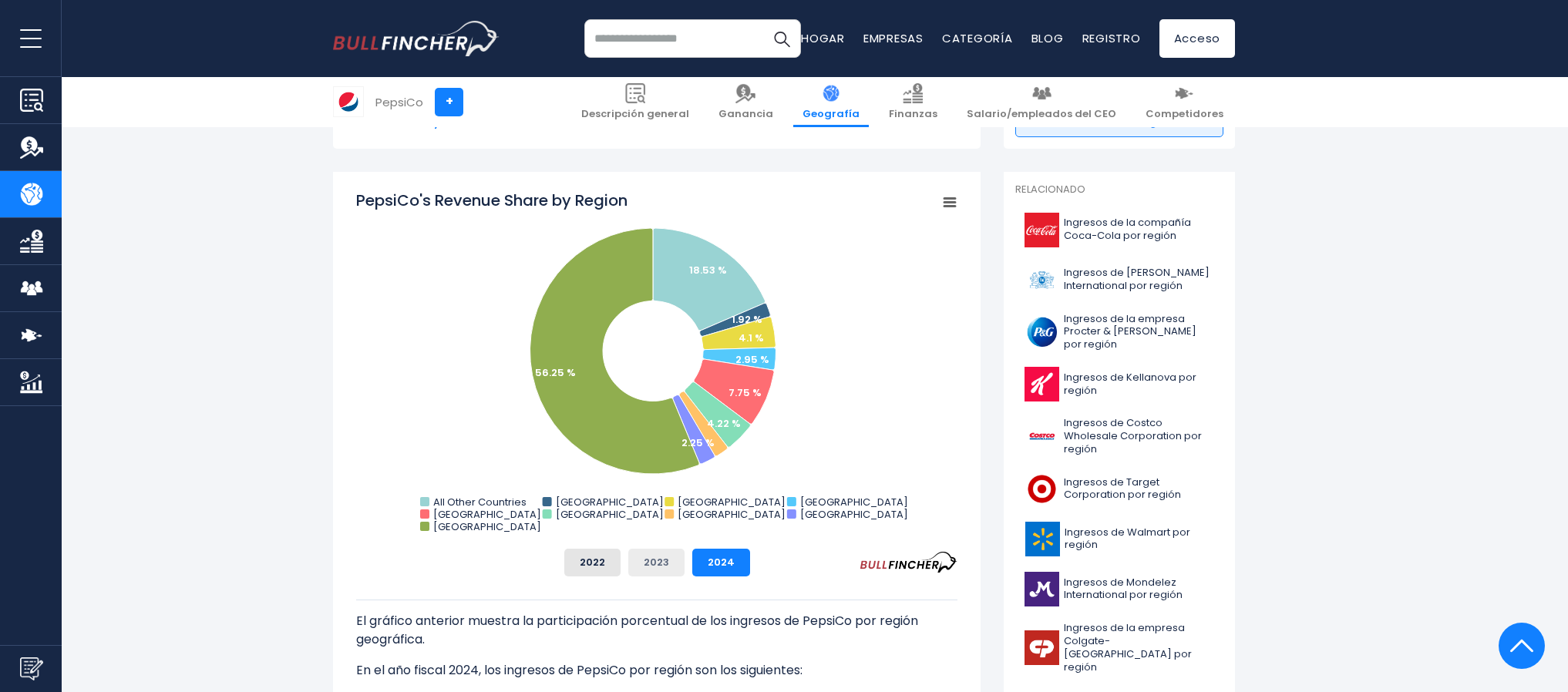 click on "2023" at bounding box center [656, 562] 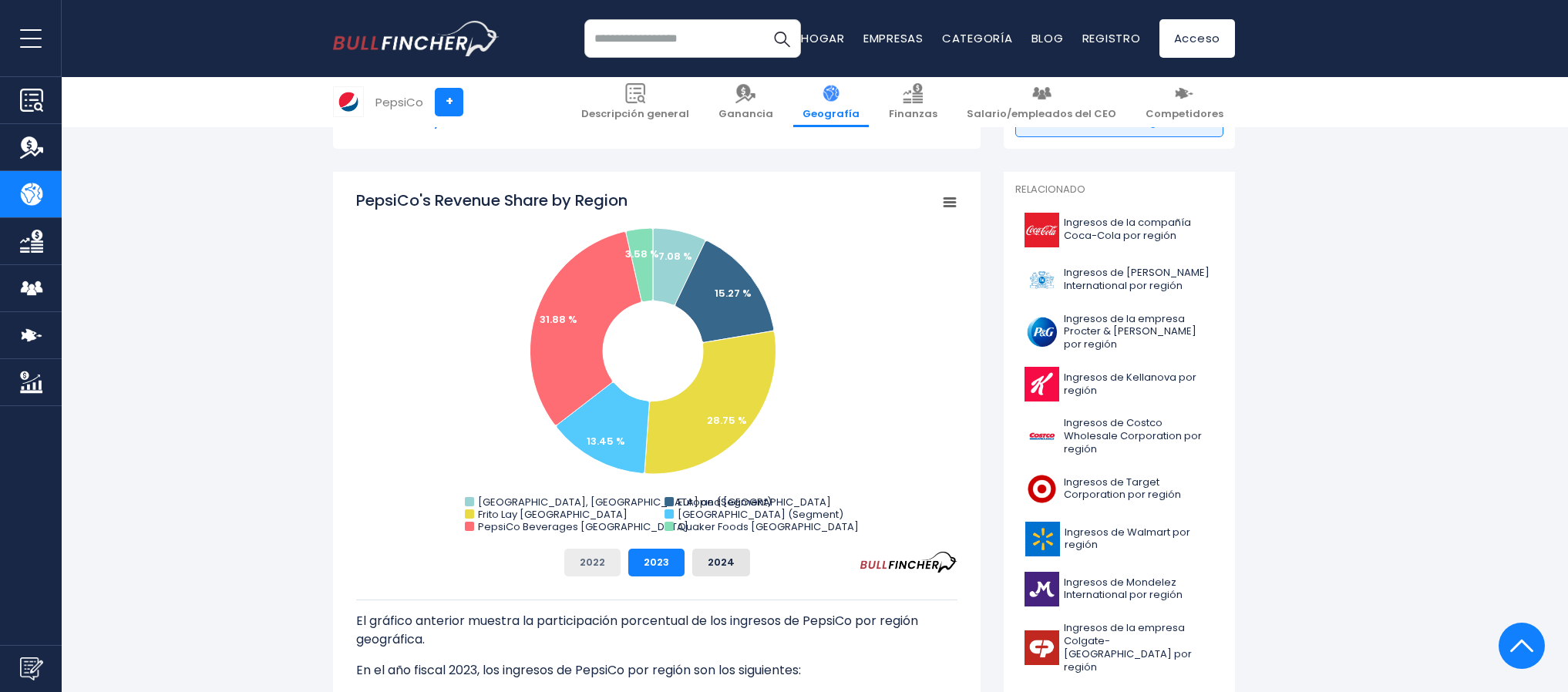 click on "2022" at bounding box center [592, 563] 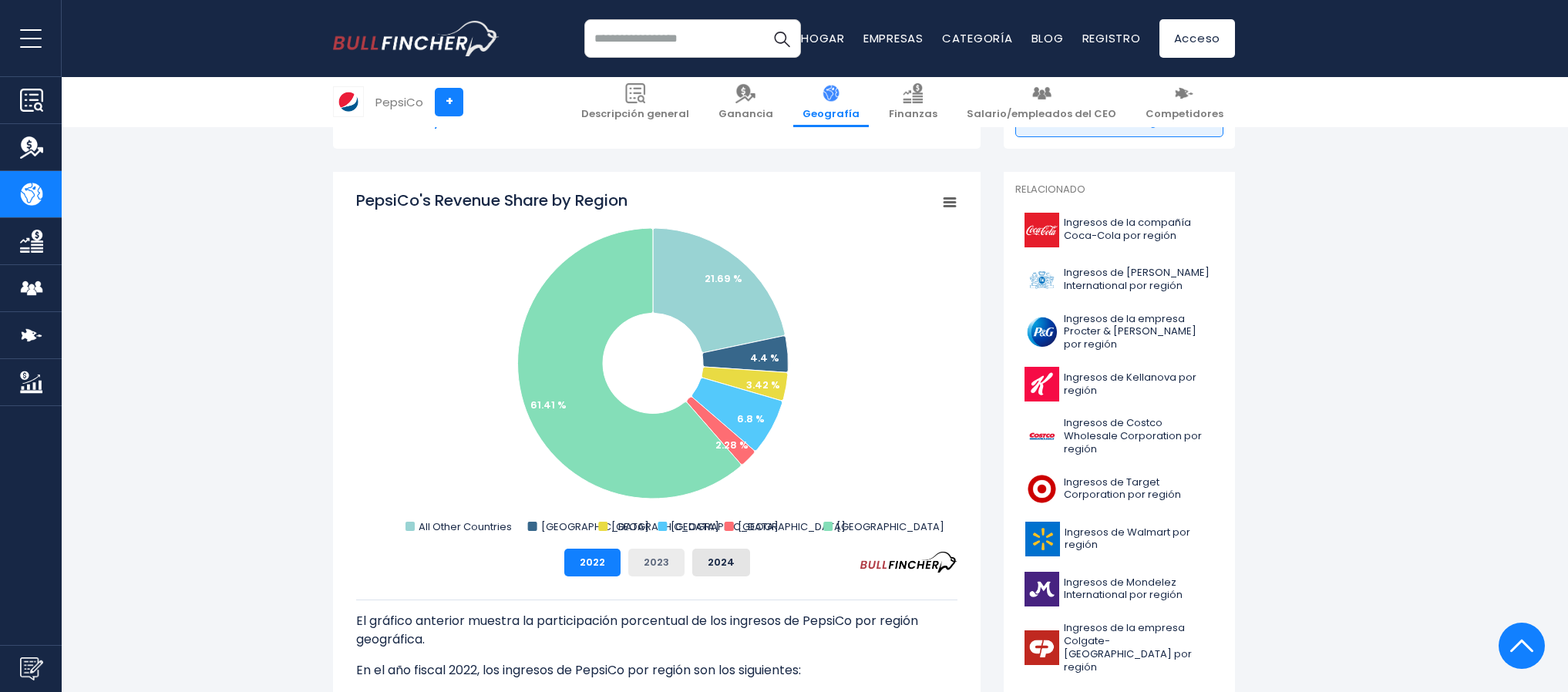 click on "2023" at bounding box center (656, 563) 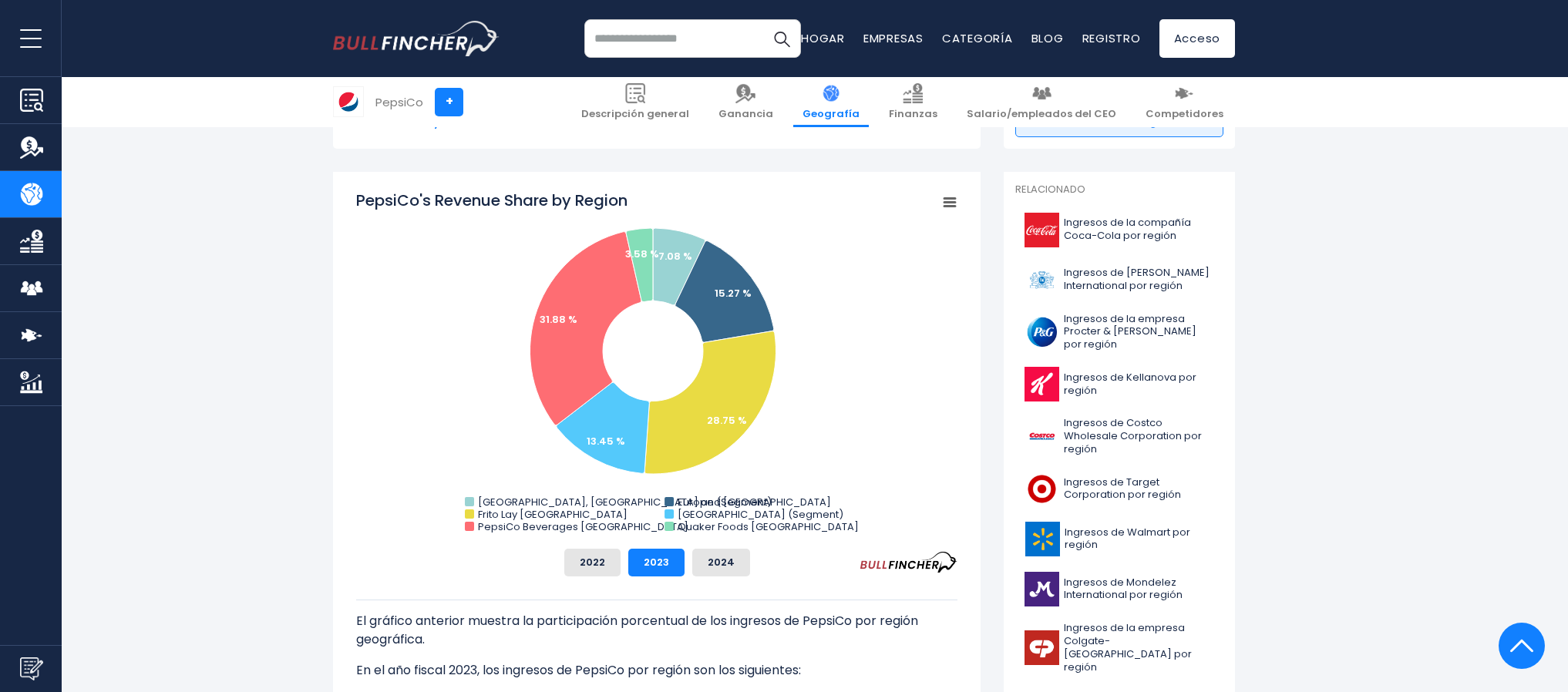 click 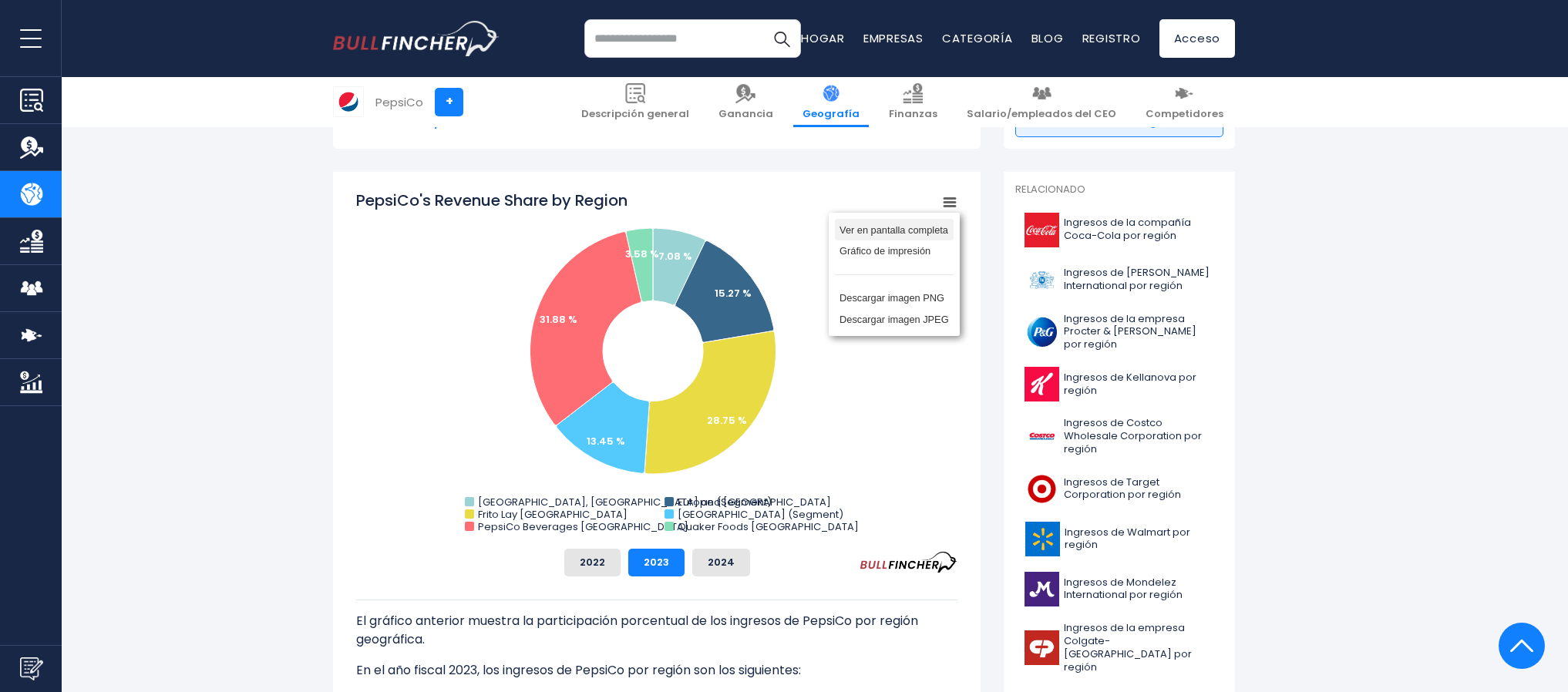 click on "Ver en pantalla completa" at bounding box center (893, 230) 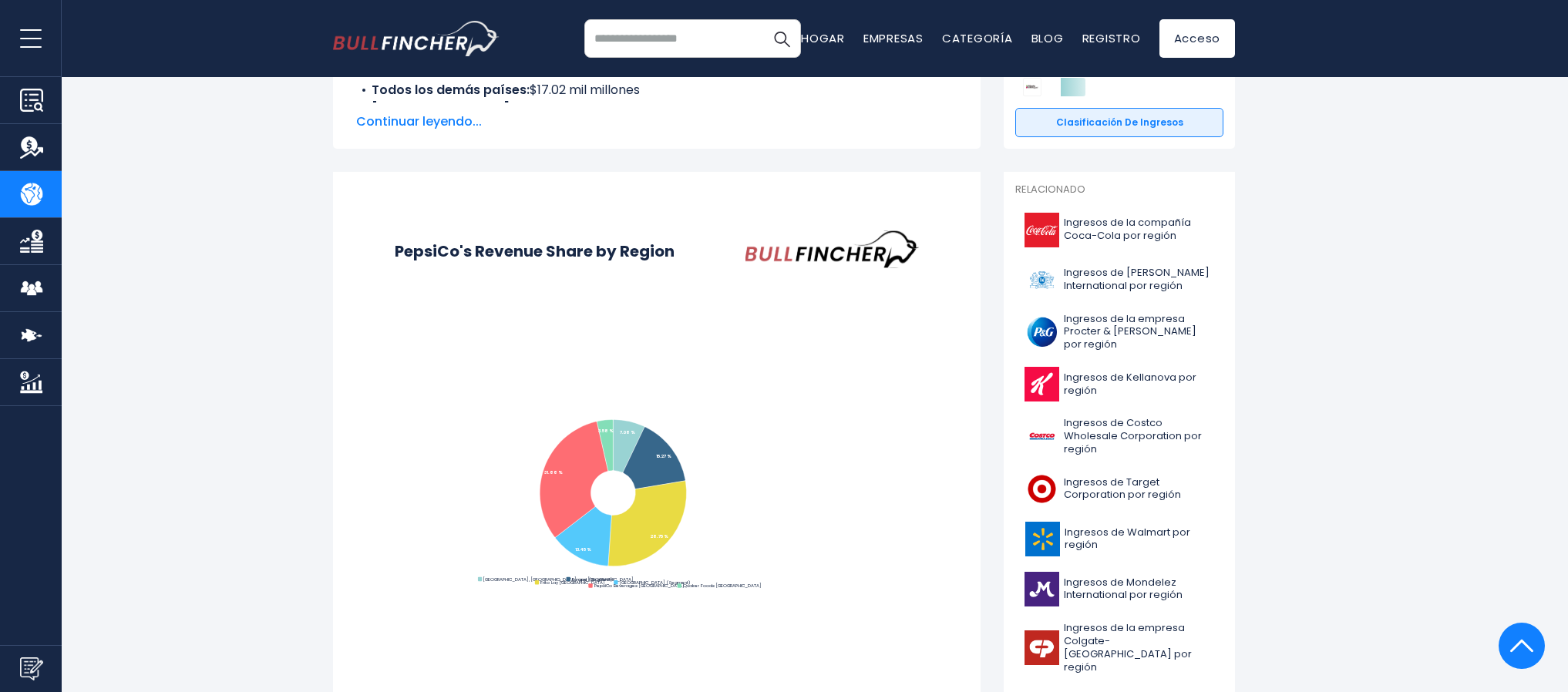 scroll, scrollTop: 0, scrollLeft: 0, axis: both 